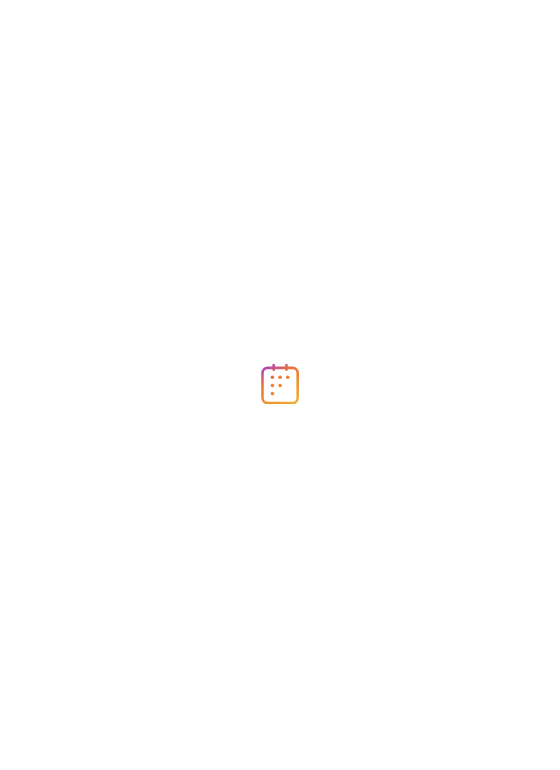 scroll, scrollTop: 0, scrollLeft: 0, axis: both 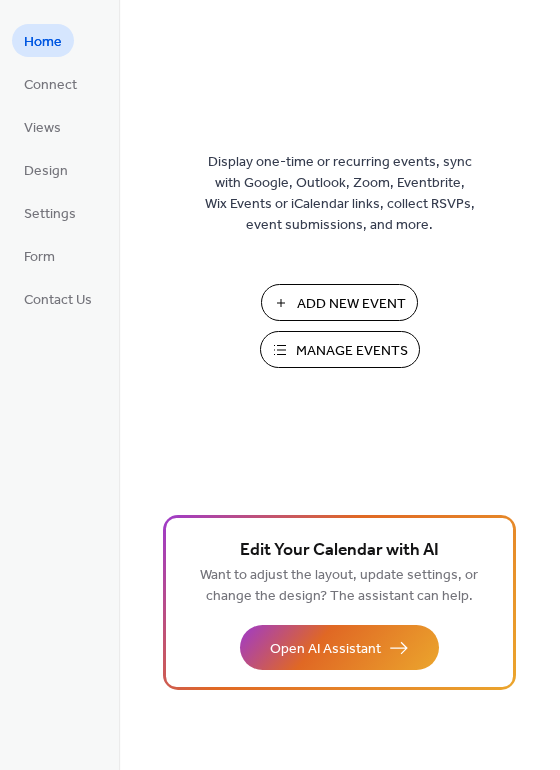click on "Manage Events" at bounding box center (352, 351) 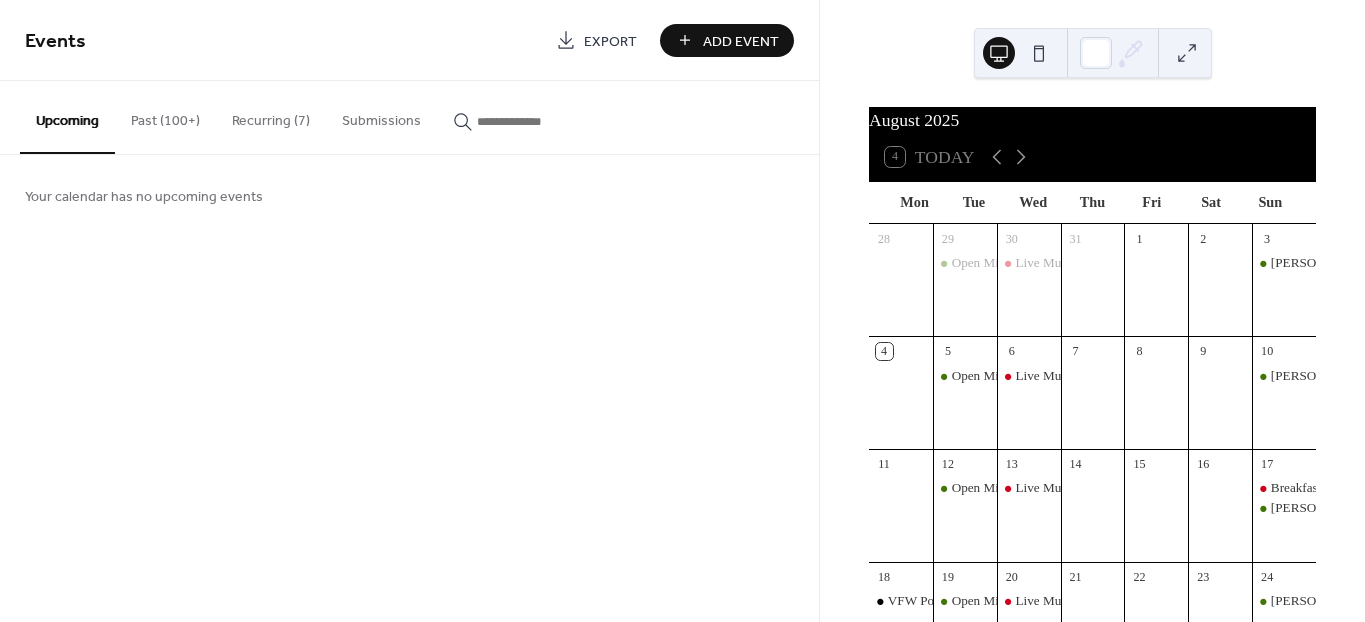 scroll, scrollTop: 0, scrollLeft: 0, axis: both 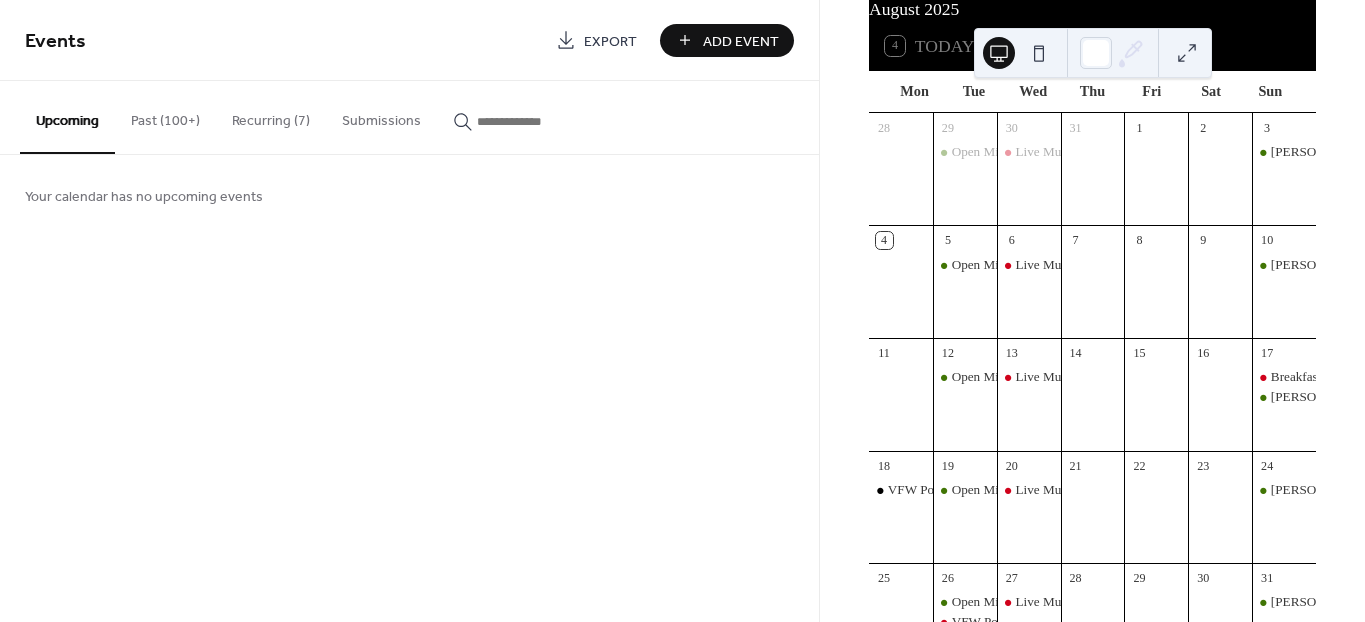 click at bounding box center [1220, 293] 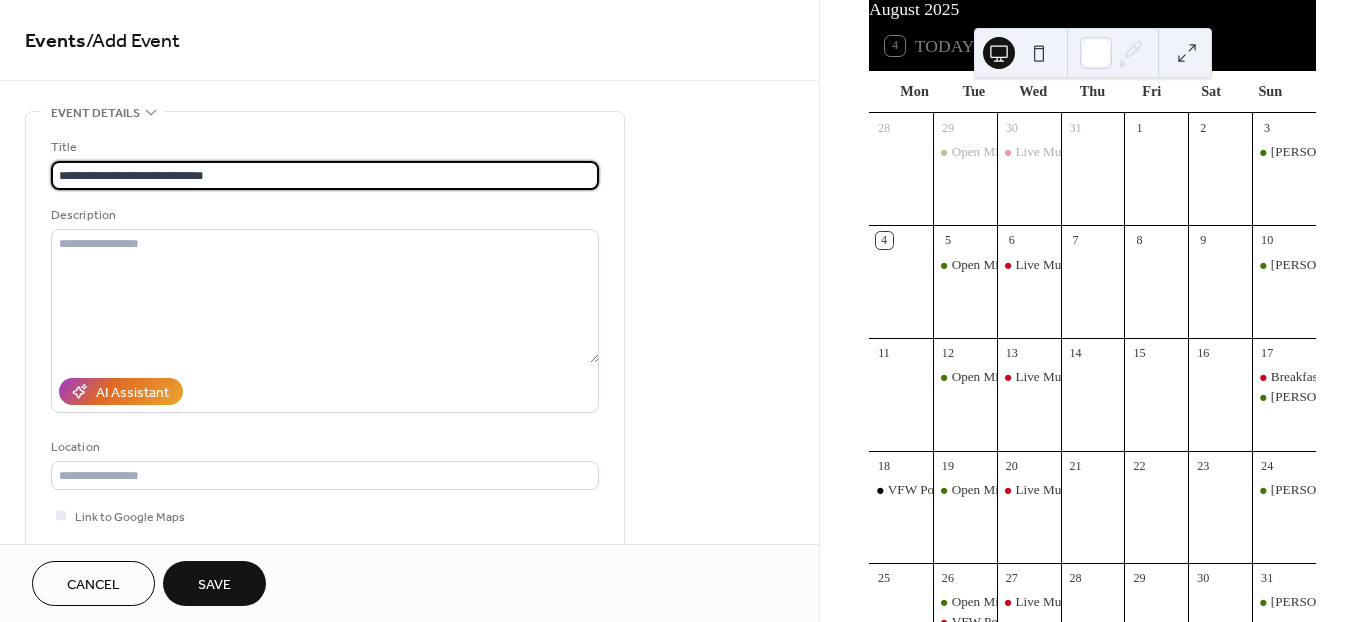 type on "**********" 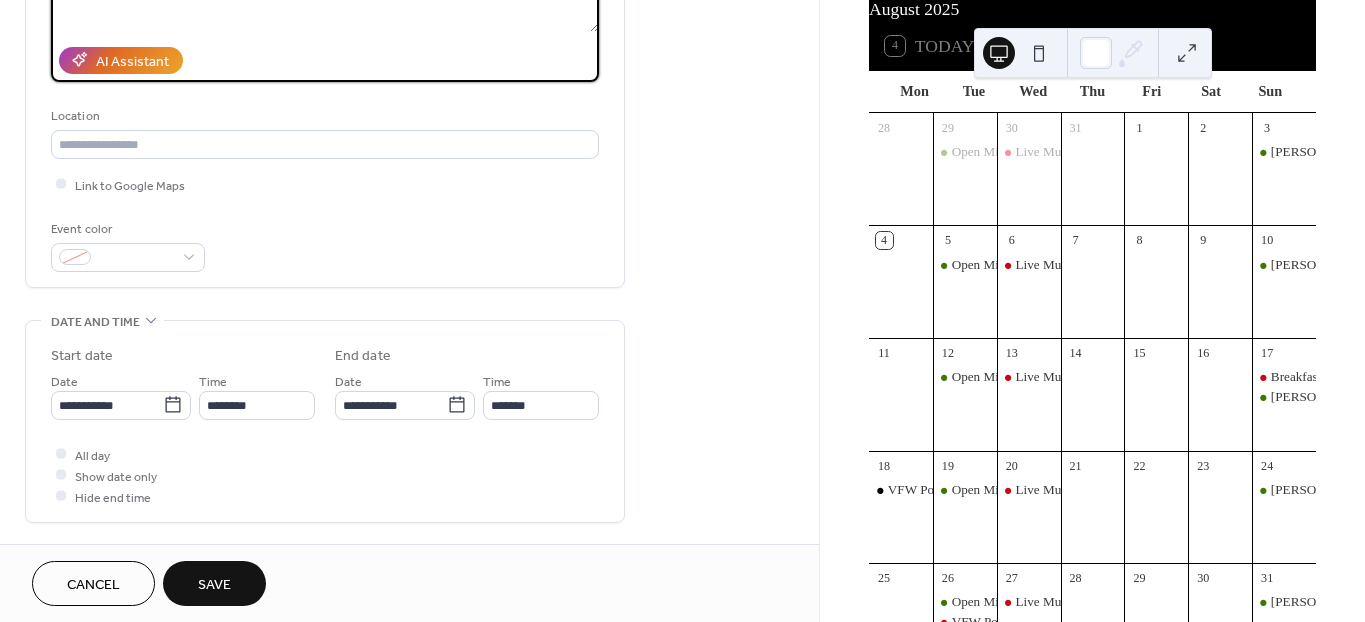scroll, scrollTop: 333, scrollLeft: 0, axis: vertical 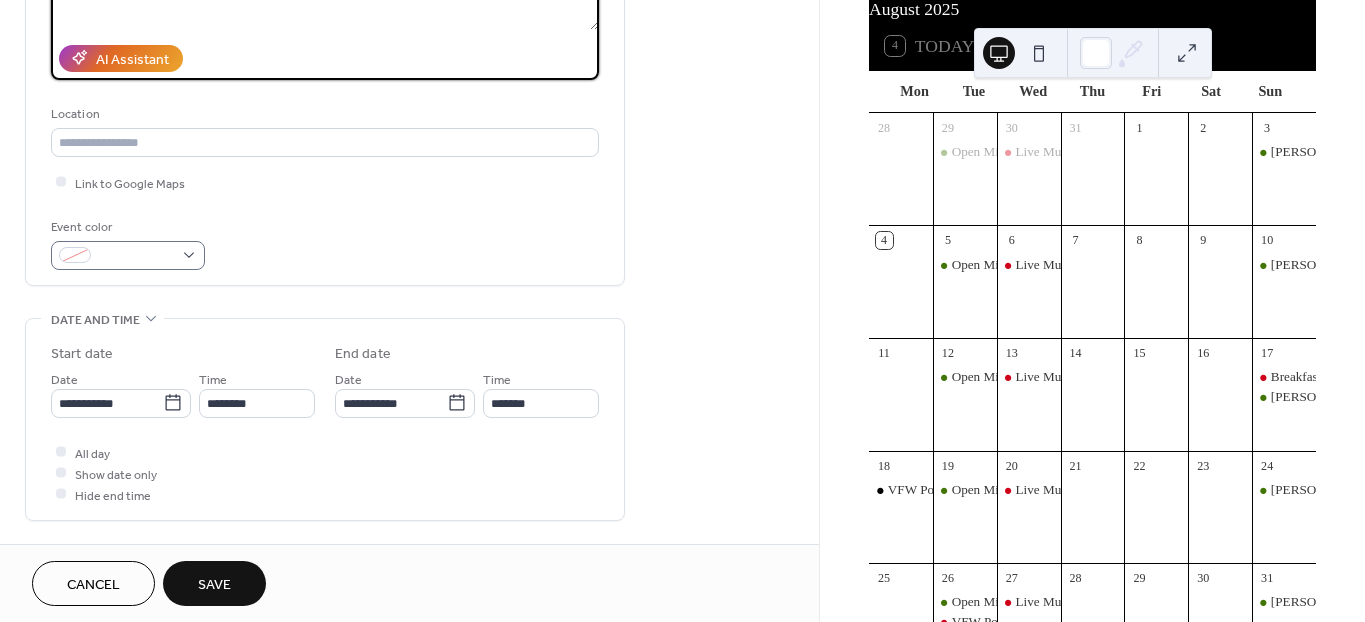 type on "**********" 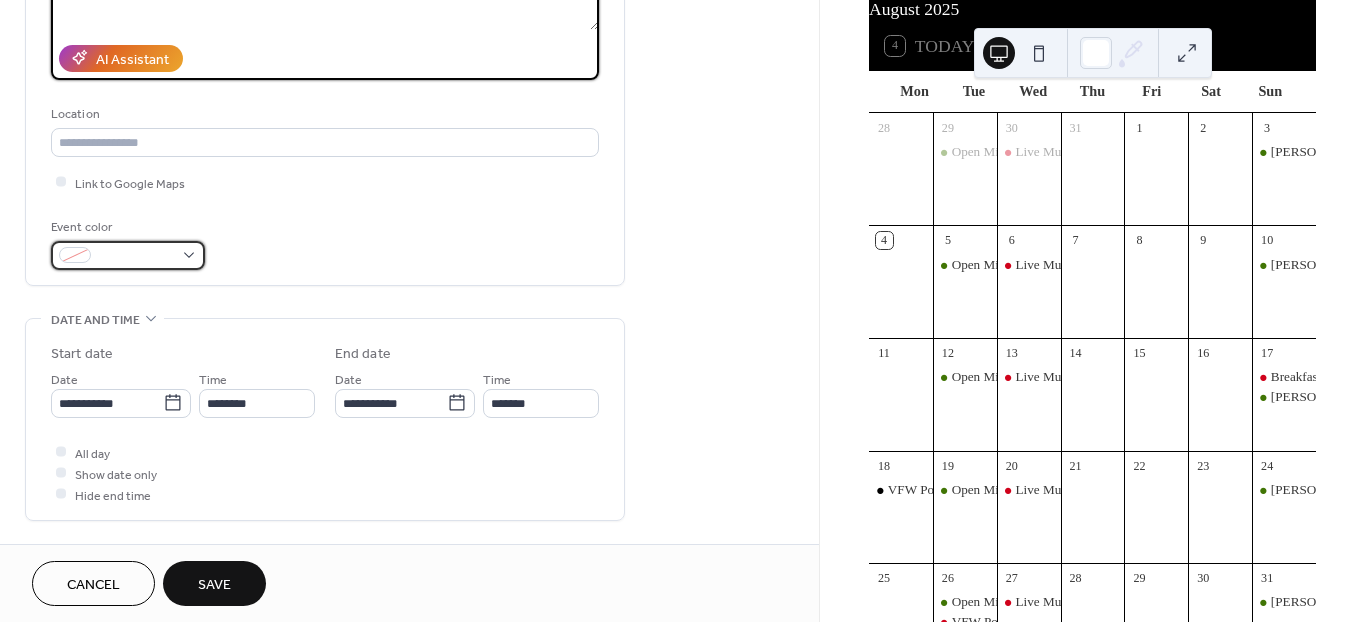 click at bounding box center [128, 255] 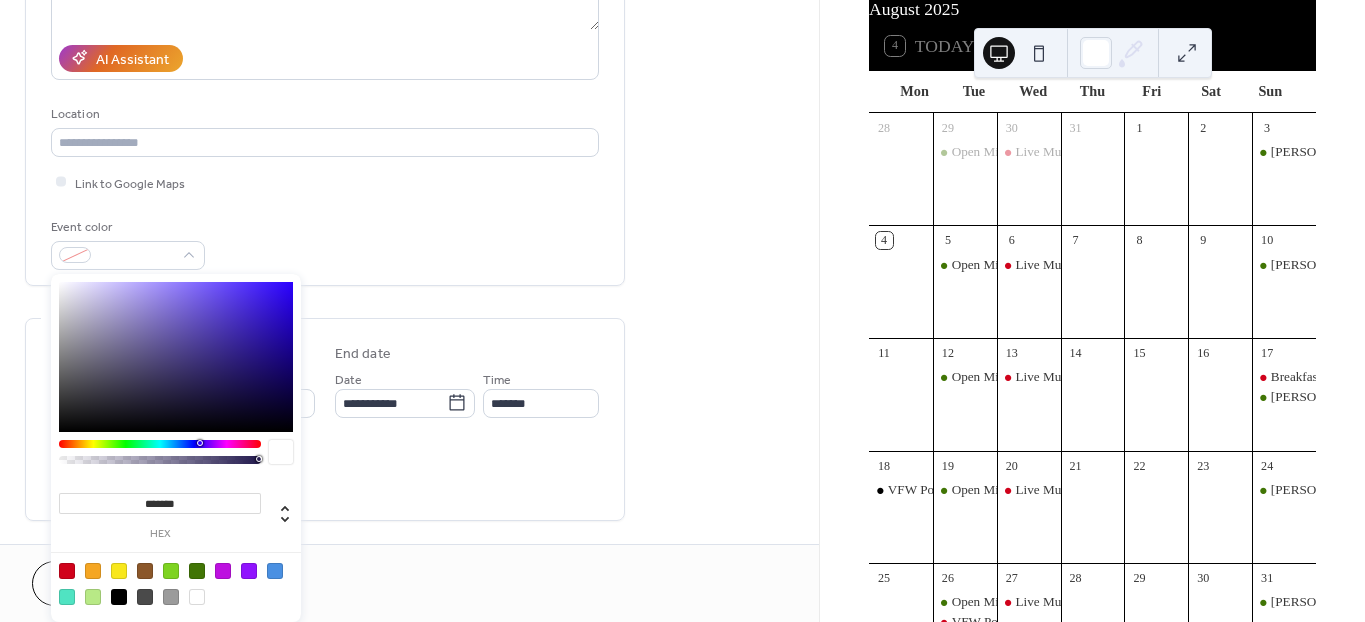 click at bounding box center [197, 571] 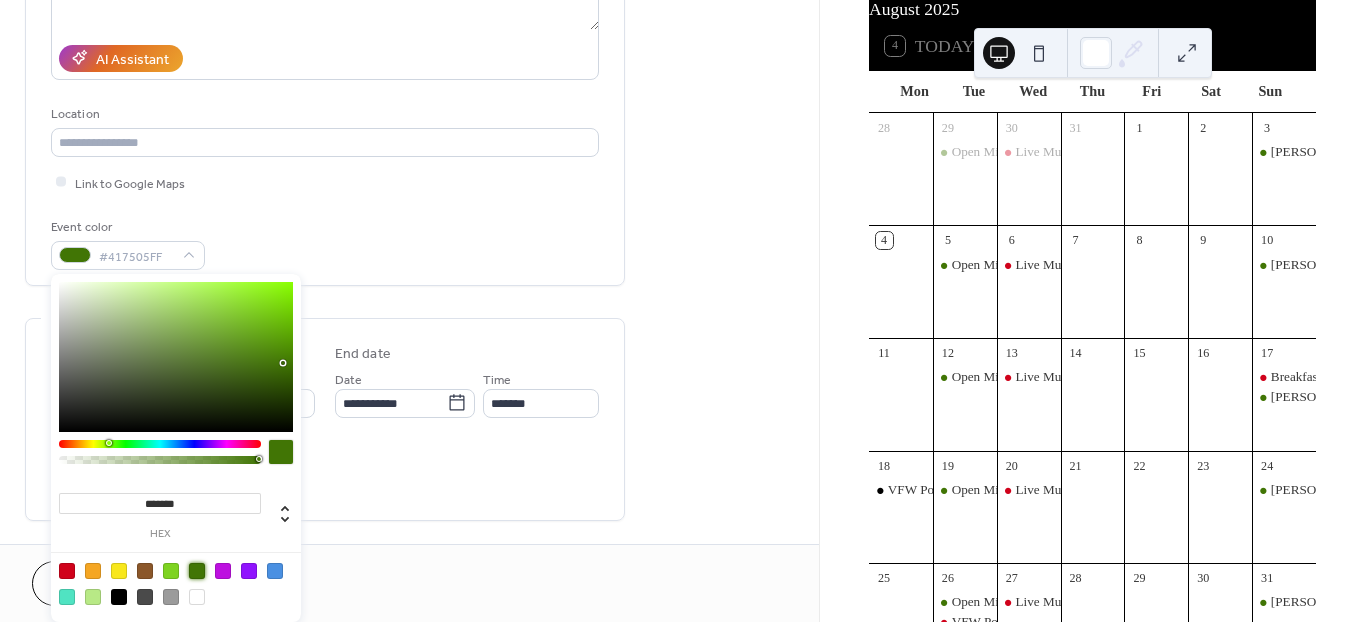 click on "**********" at bounding box center [325, 424] 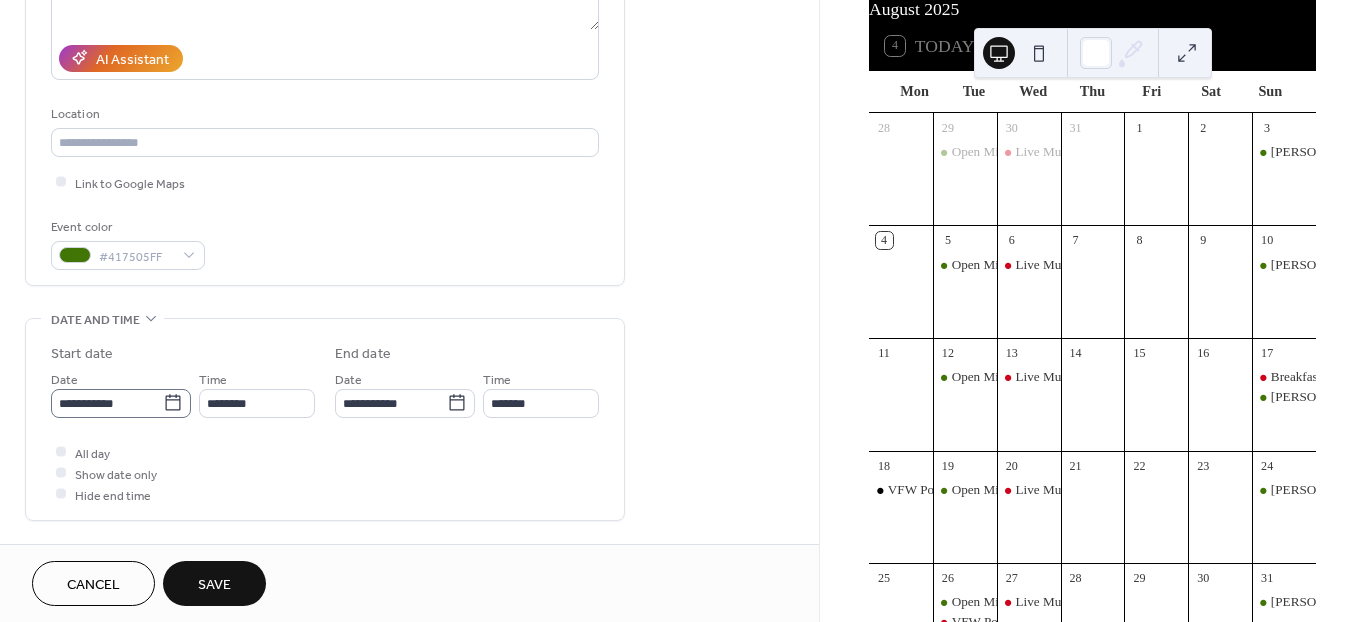 click 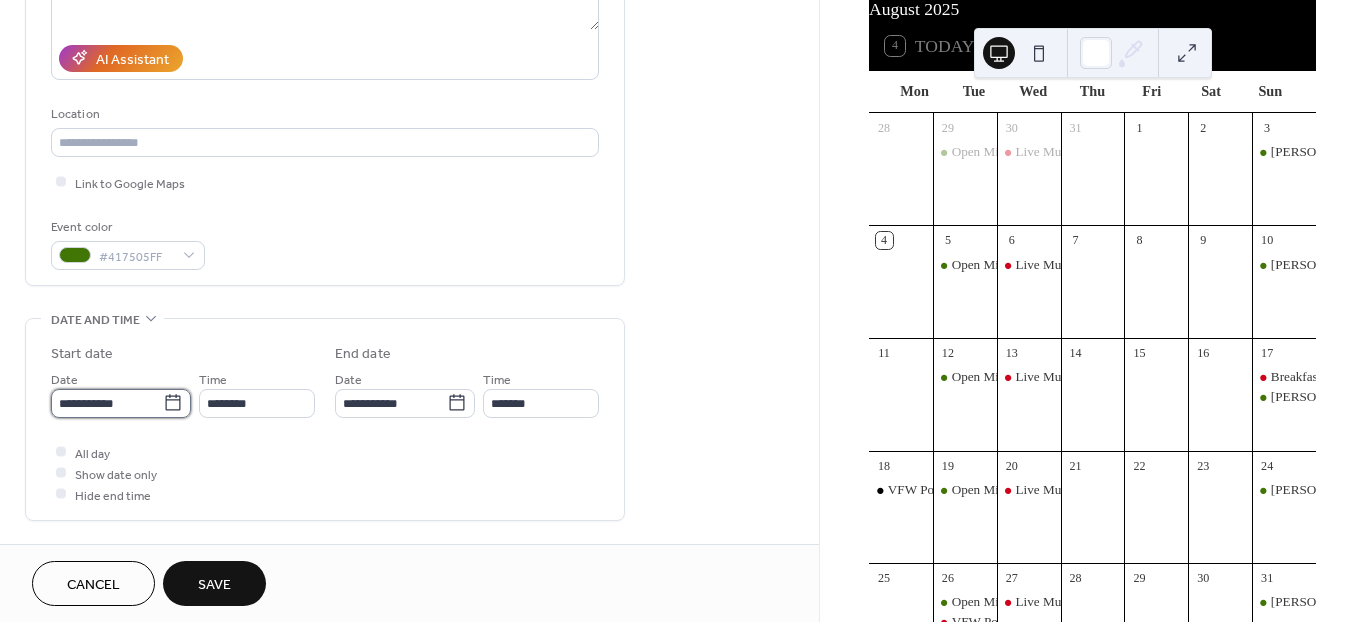 click on "**********" at bounding box center (107, 403) 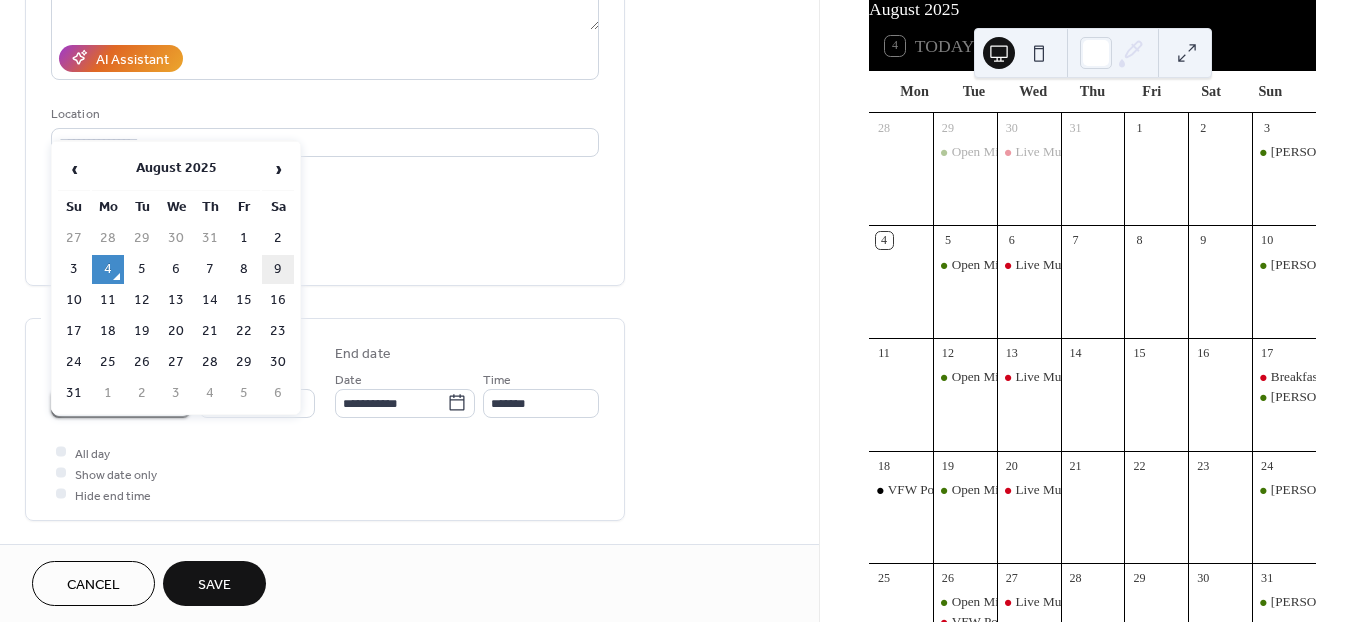 click on "9" at bounding box center [278, 269] 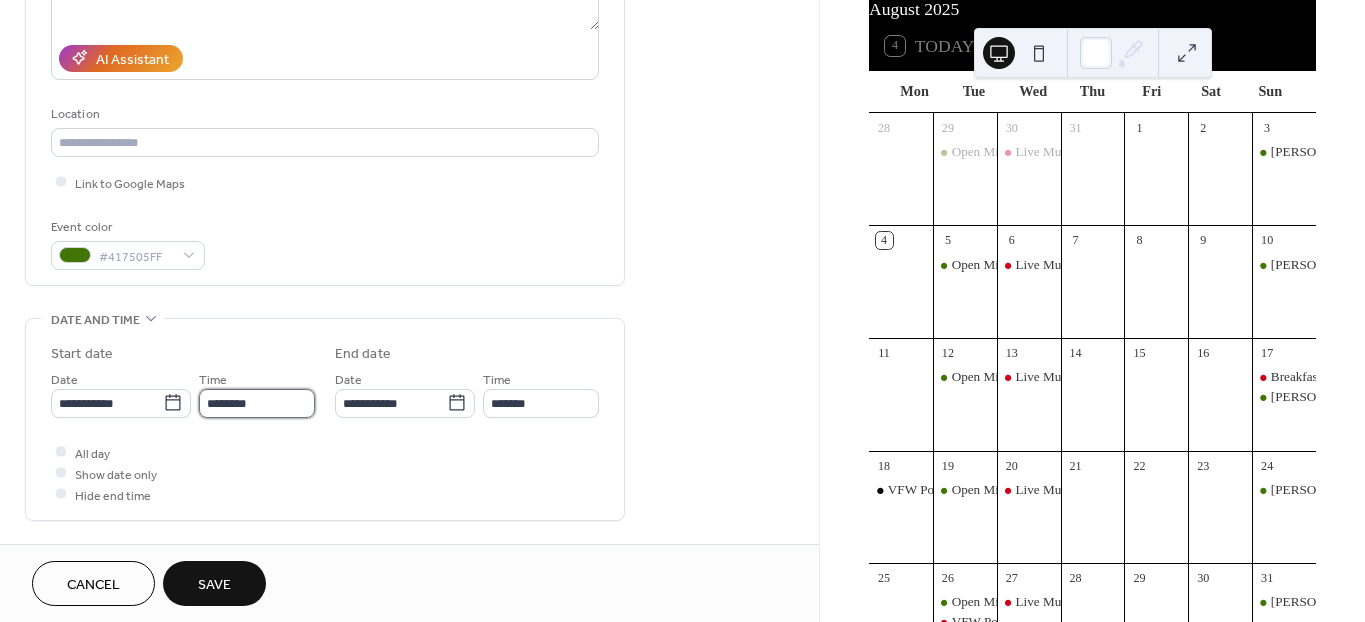 click on "********" at bounding box center (257, 403) 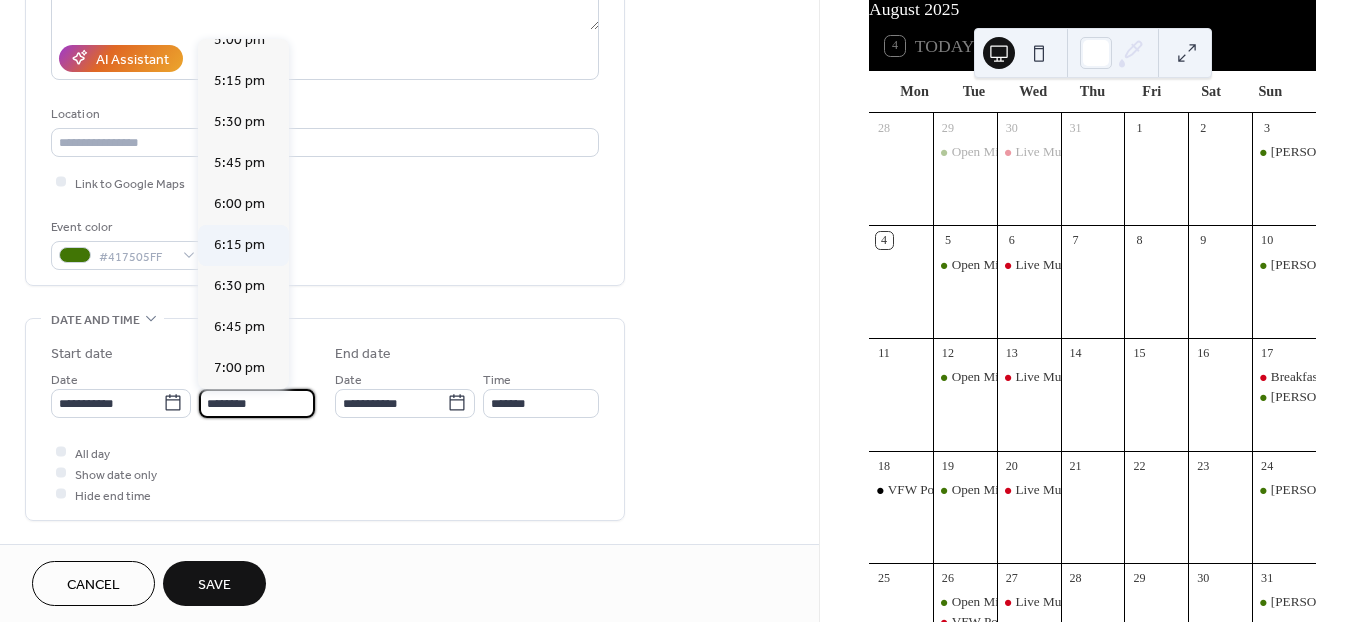 scroll, scrollTop: 2877, scrollLeft: 0, axis: vertical 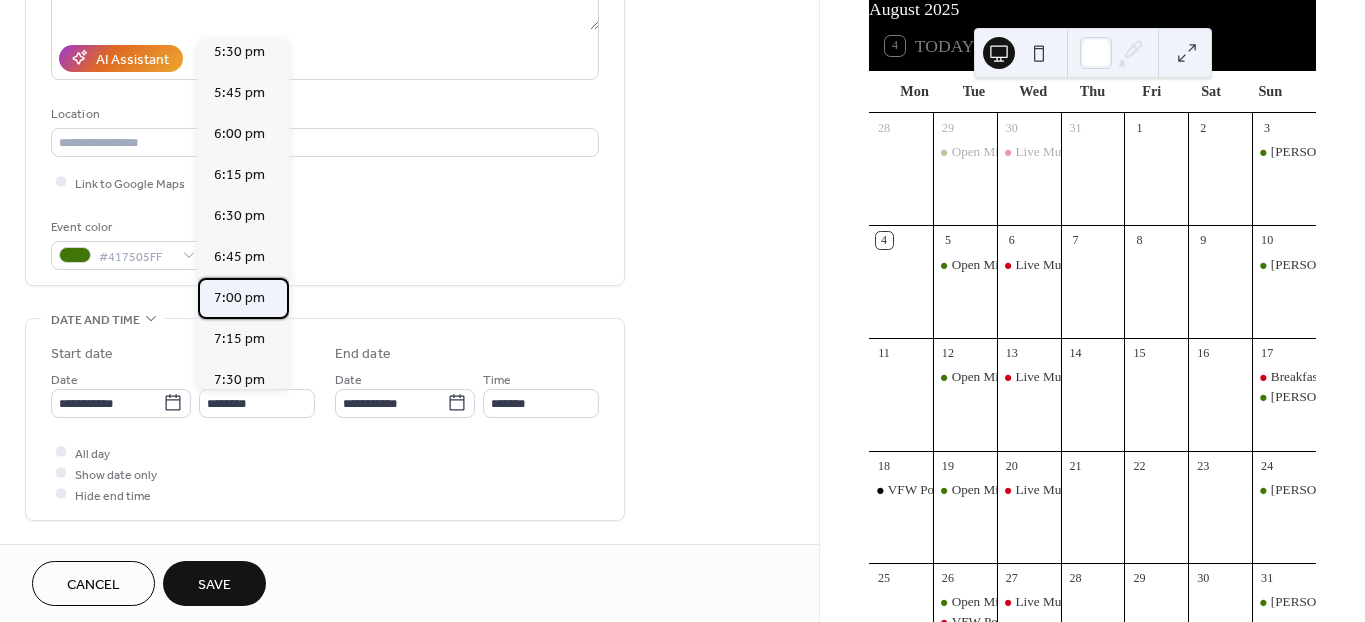 click on "7:00 pm" at bounding box center (239, 297) 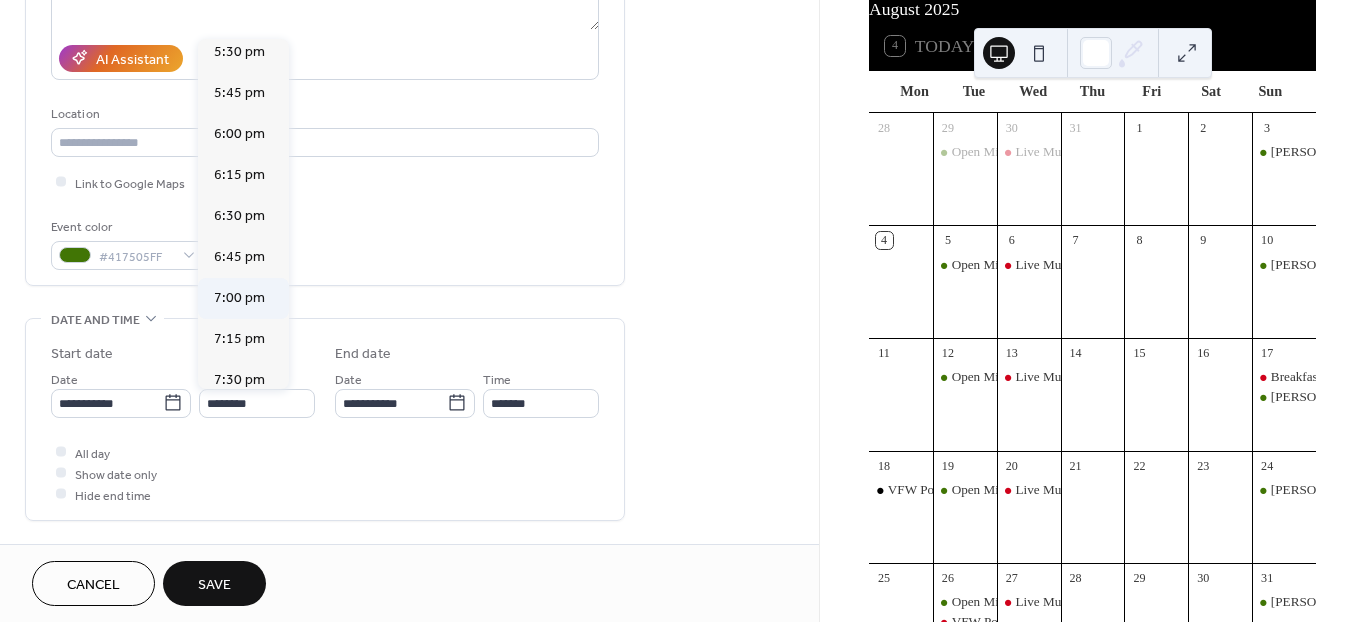 type on "*******" 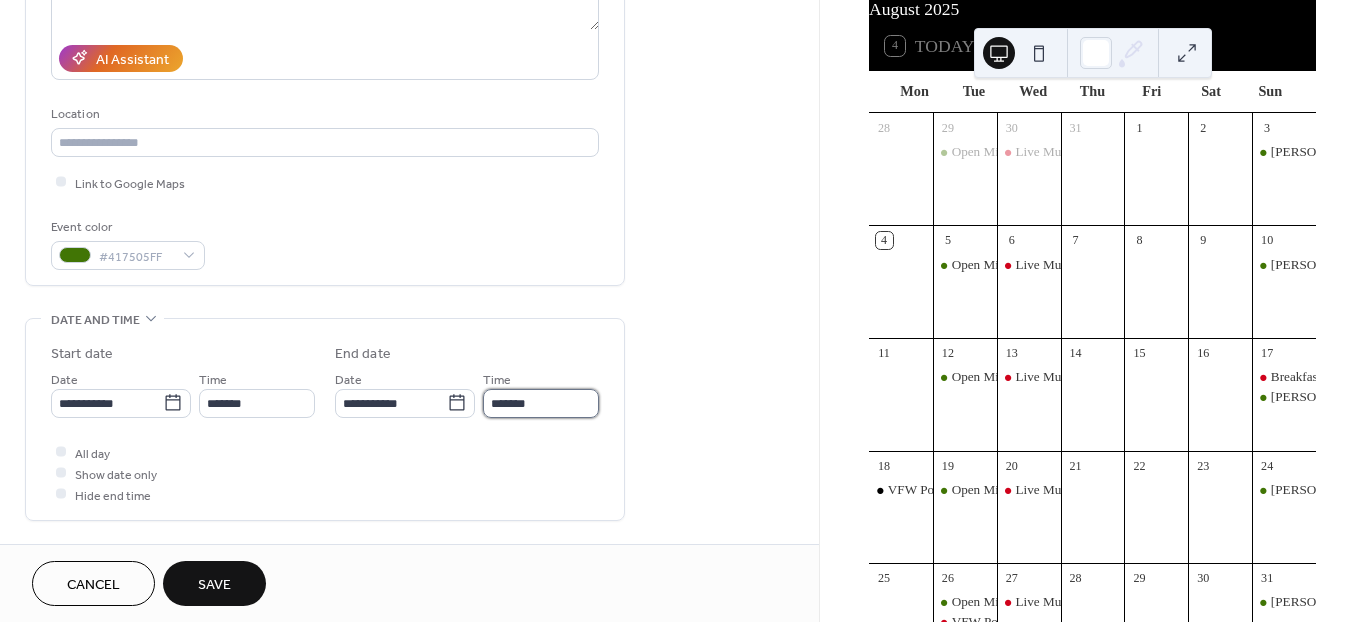 click on "*******" at bounding box center [541, 403] 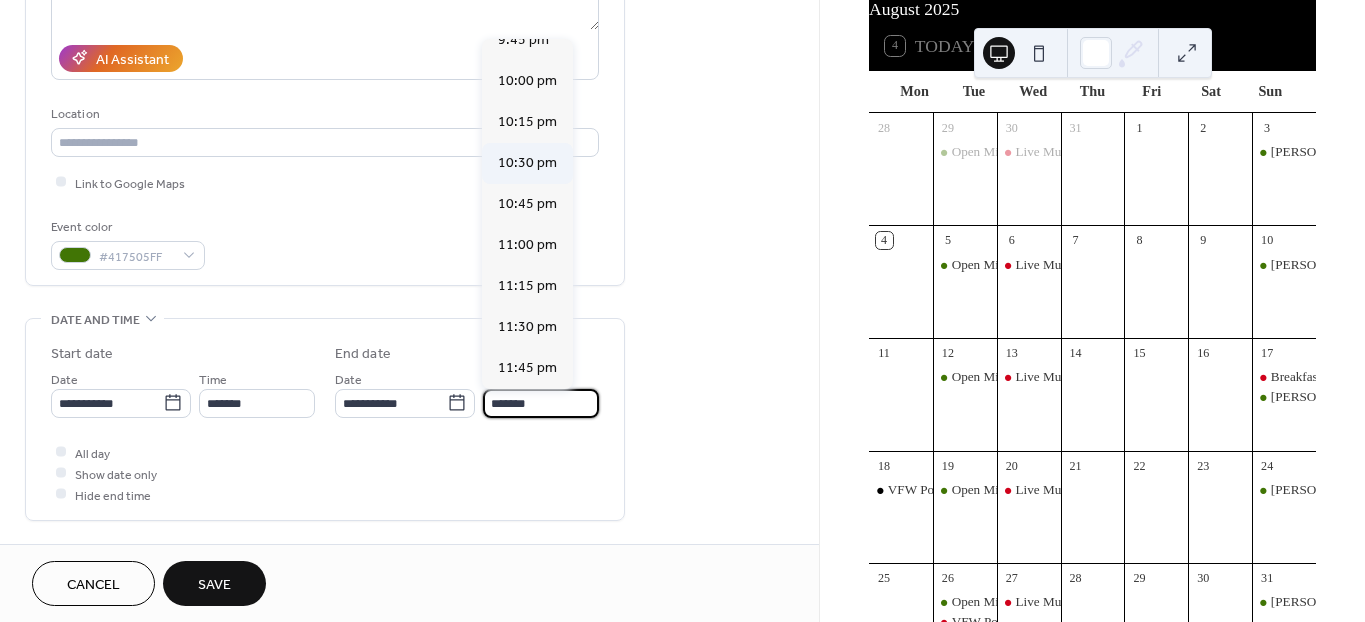 scroll, scrollTop: 436, scrollLeft: 0, axis: vertical 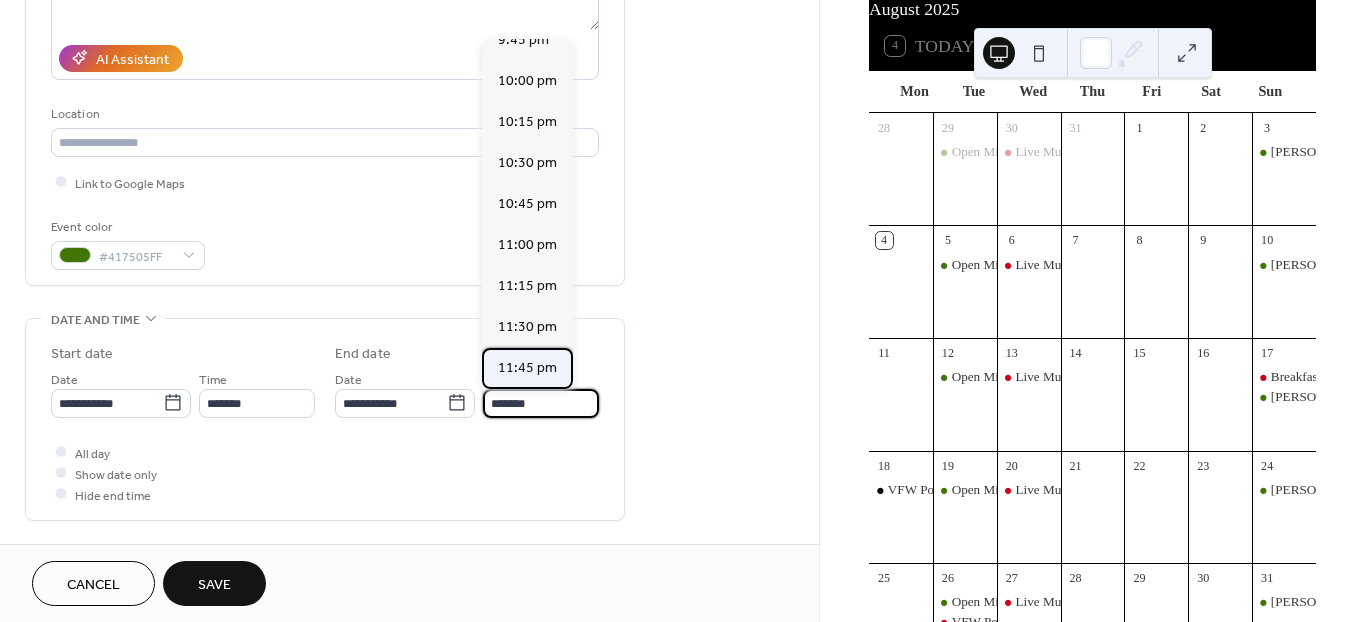 click on "11:45 pm" at bounding box center [527, 368] 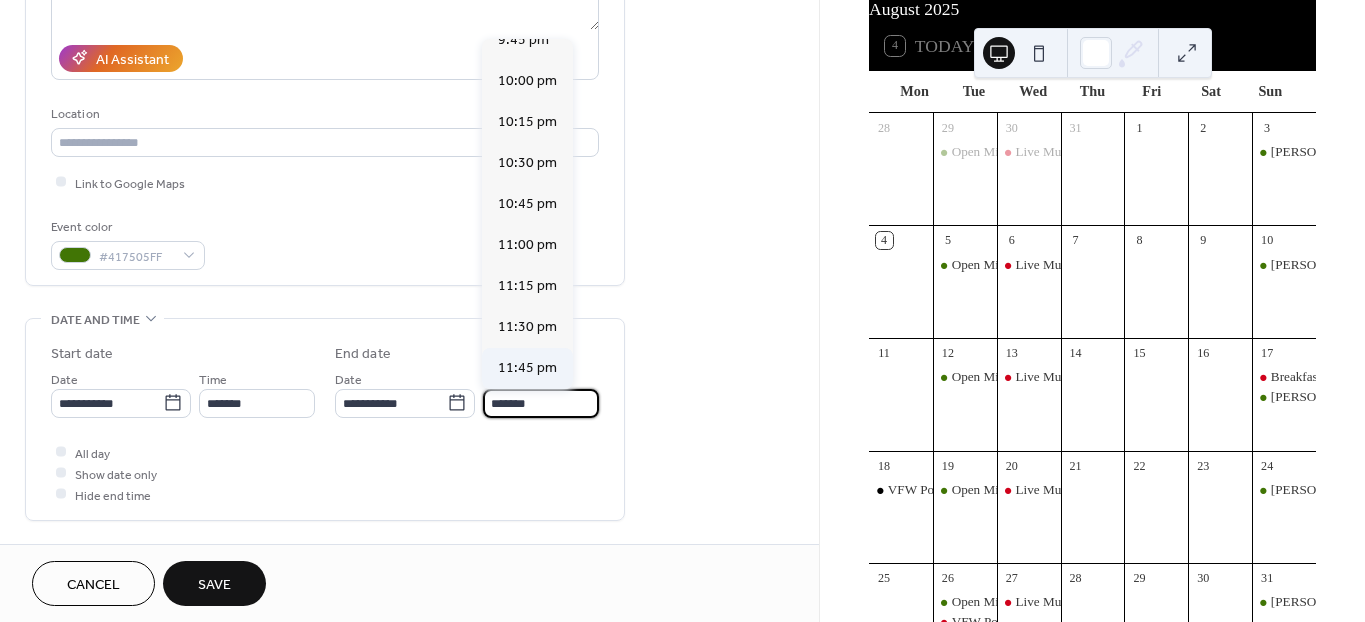 type on "********" 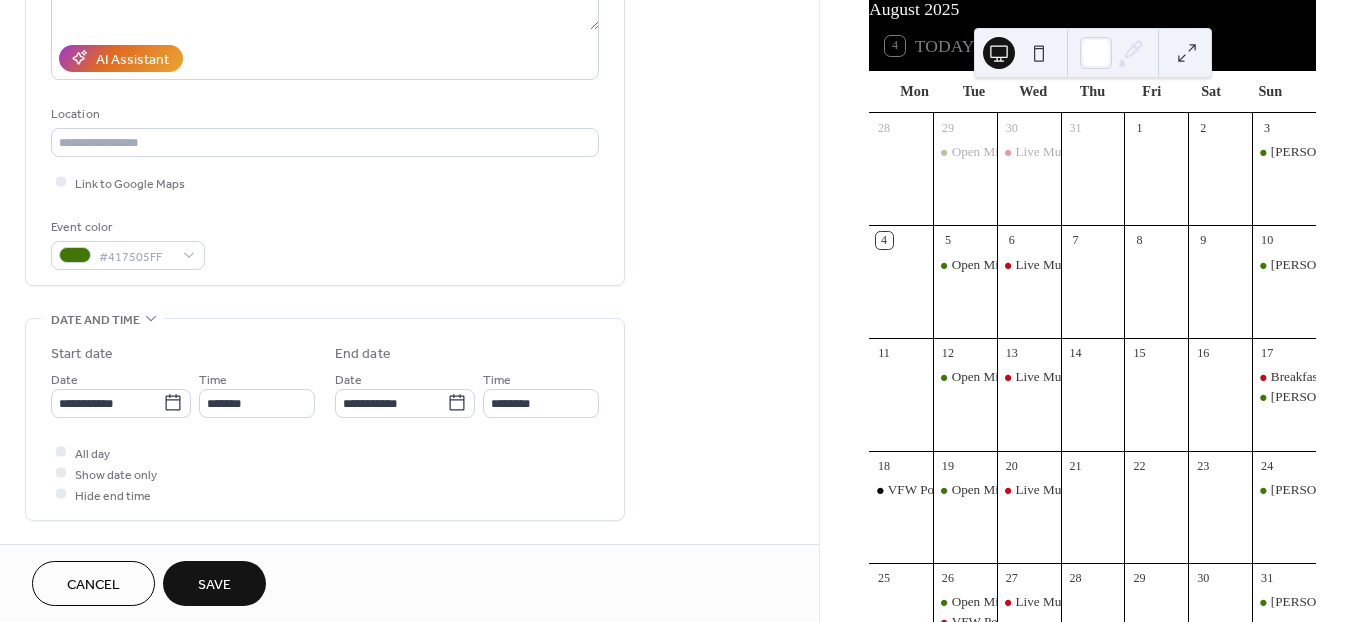 click on "Save" at bounding box center (214, 585) 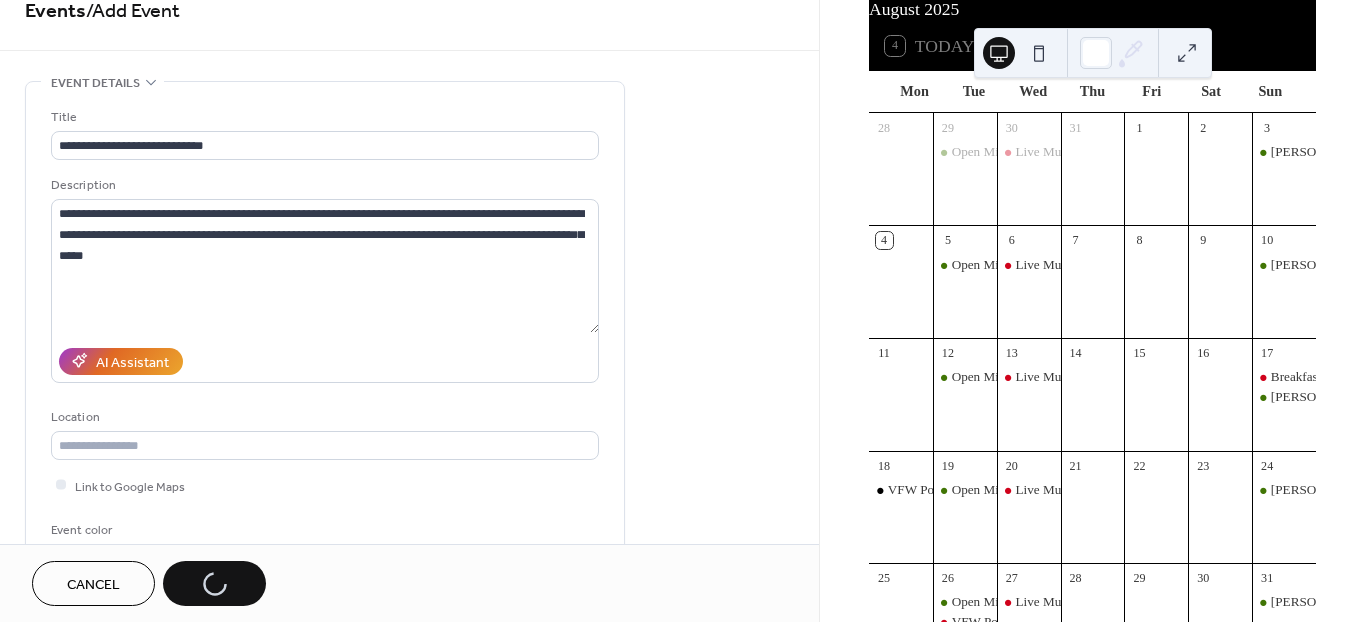 scroll, scrollTop: 0, scrollLeft: 0, axis: both 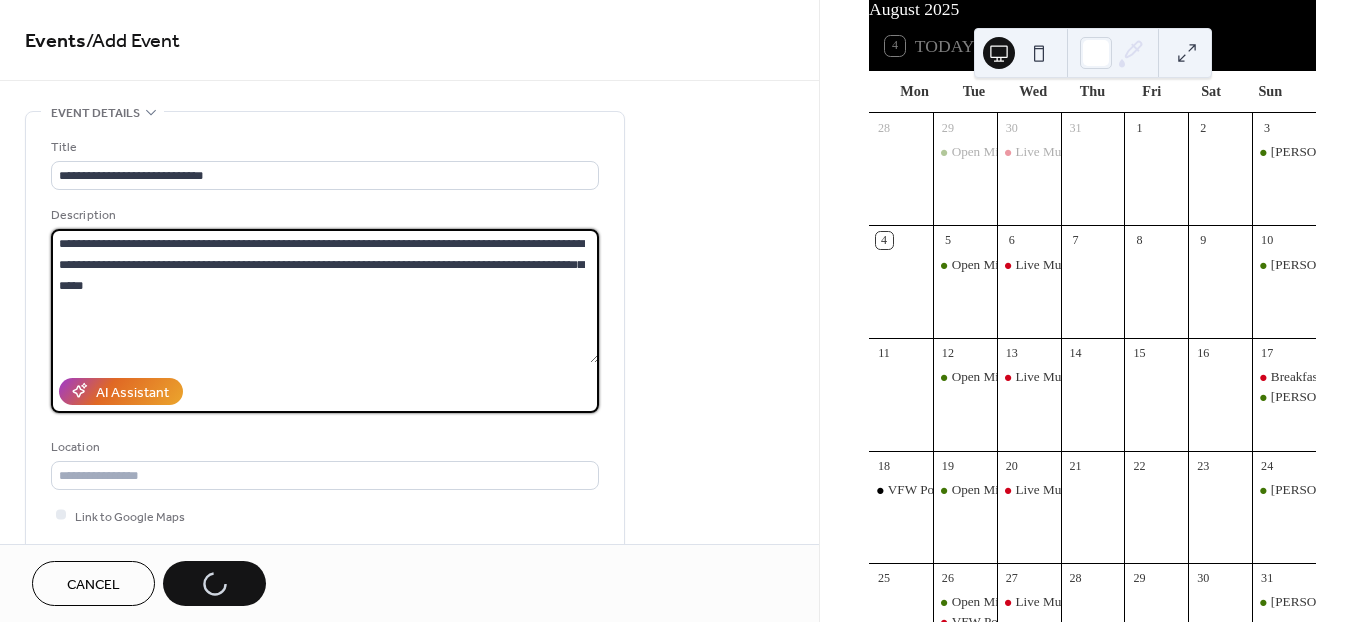 drag, startPoint x: 270, startPoint y: 281, endPoint x: 40, endPoint y: 215, distance: 239.28226 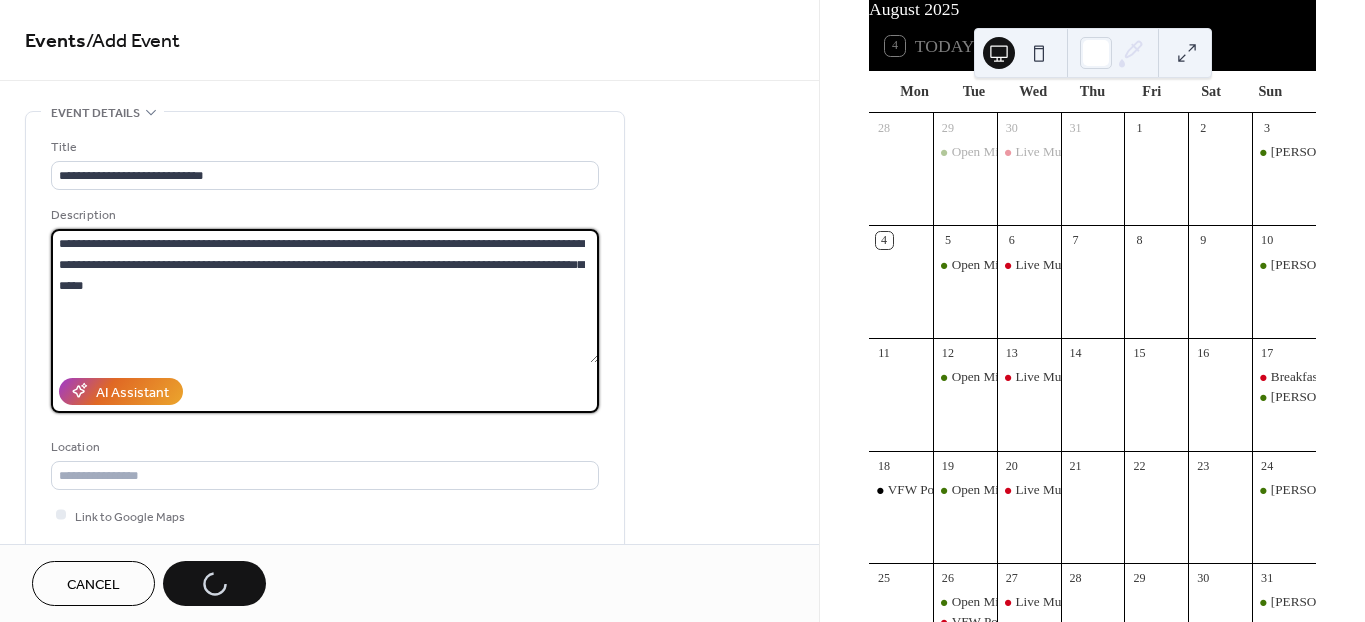 click on "**********" at bounding box center (325, 365) 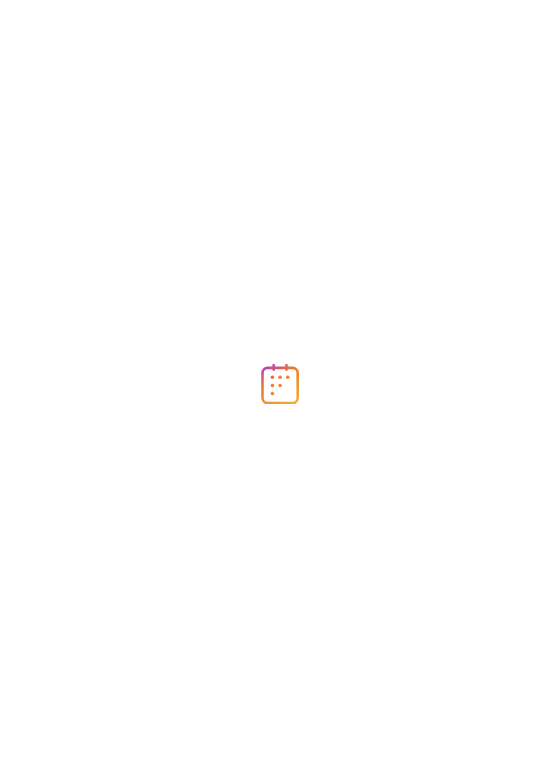 scroll, scrollTop: 0, scrollLeft: 0, axis: both 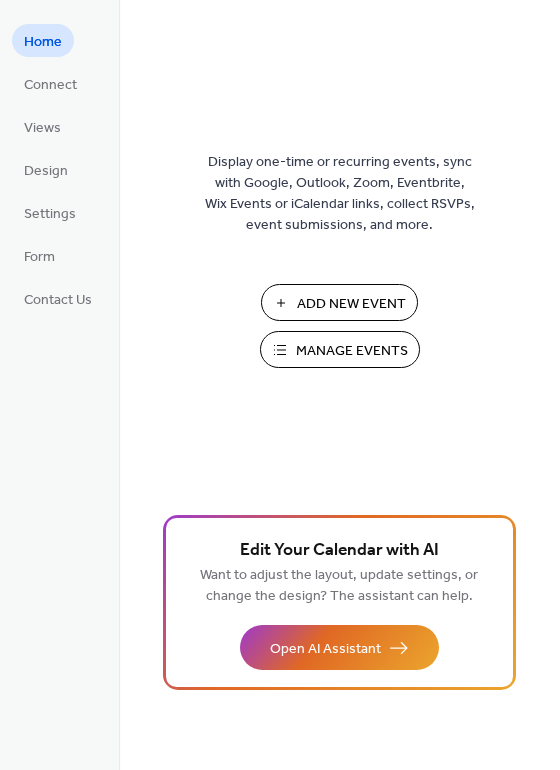 click on "Manage Events" at bounding box center (352, 351) 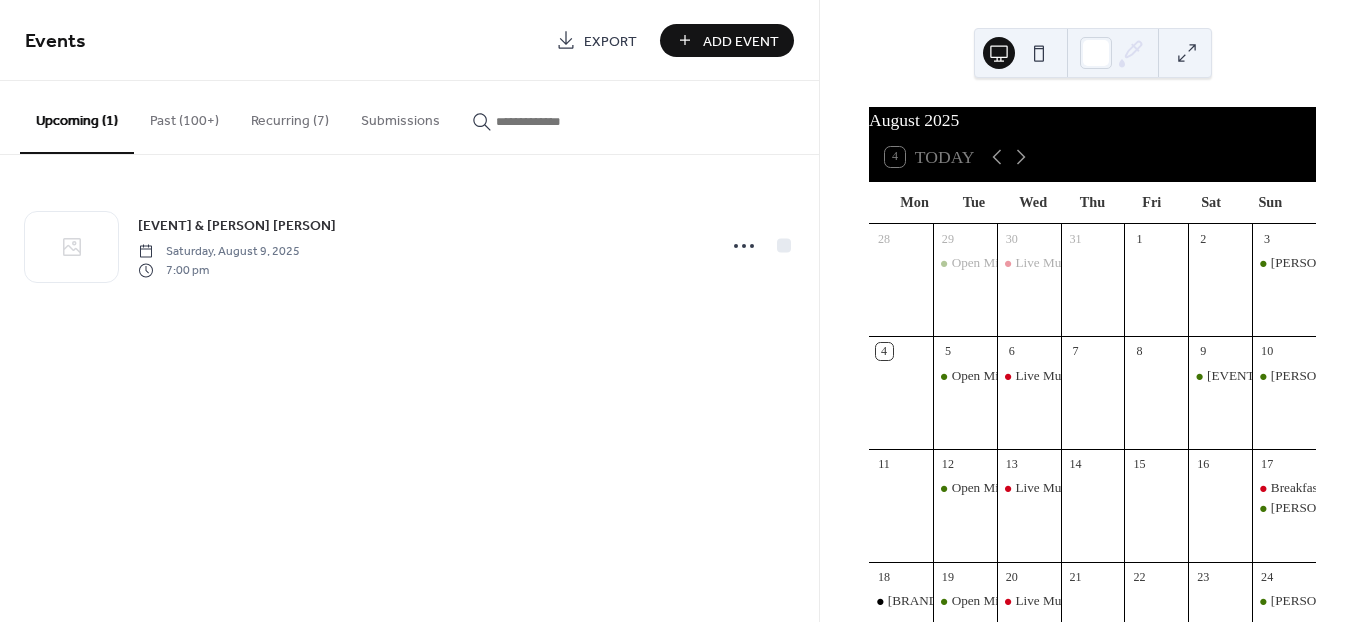 scroll, scrollTop: 0, scrollLeft: 0, axis: both 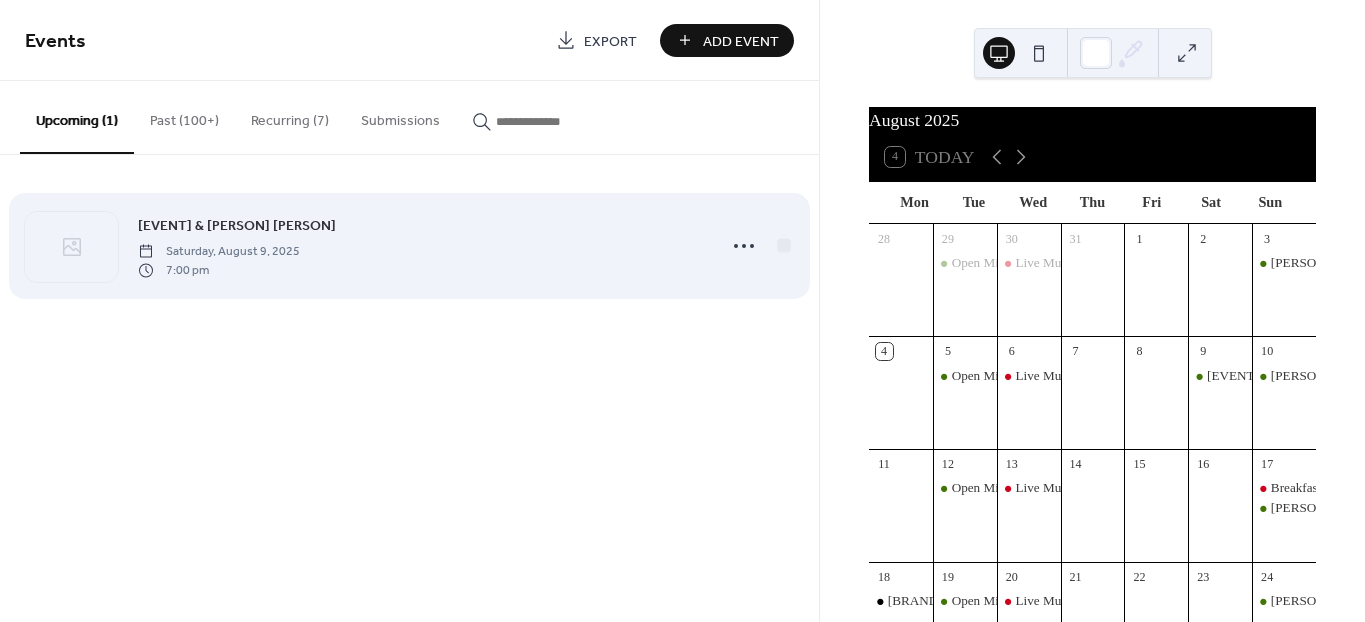 click on "Saturday, August 9, 2025" at bounding box center [219, 252] 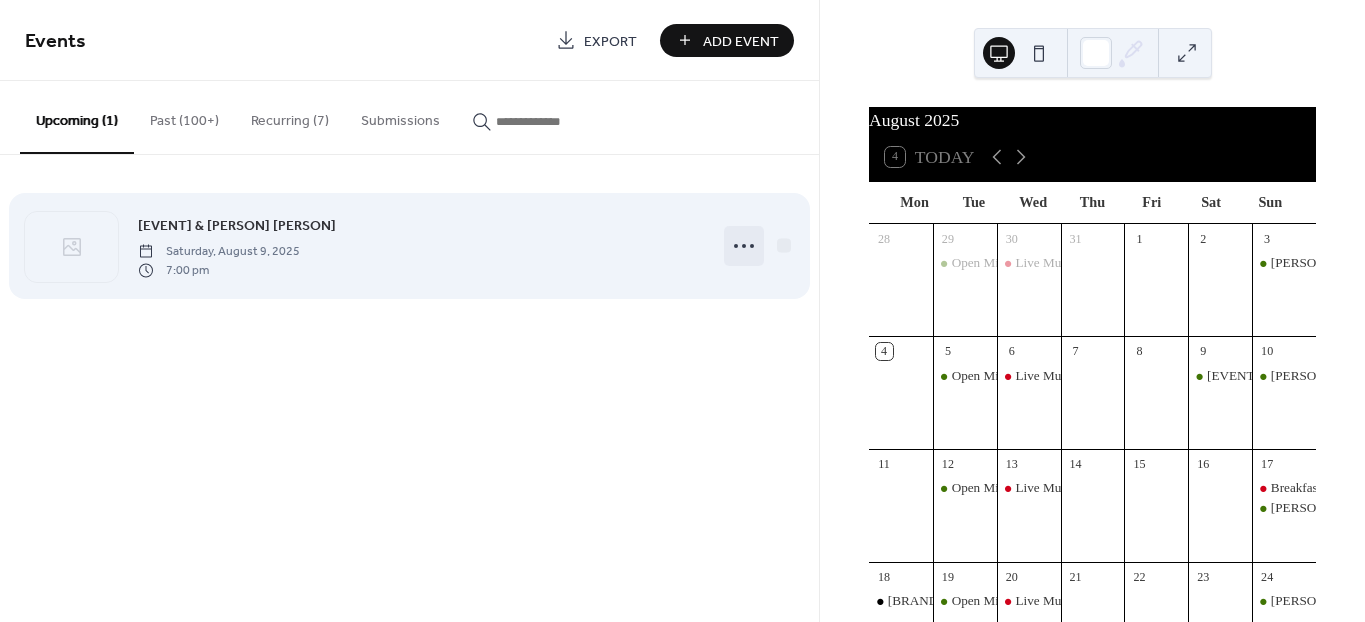 click 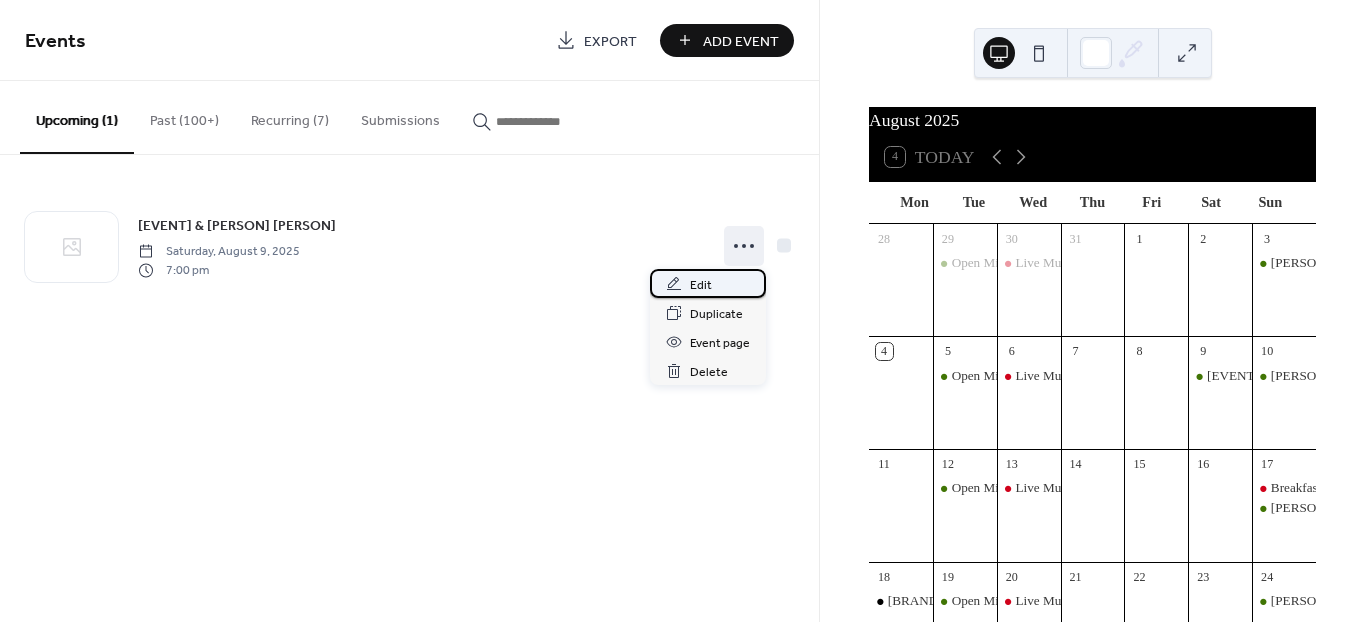 click on "Edit" at bounding box center (708, 283) 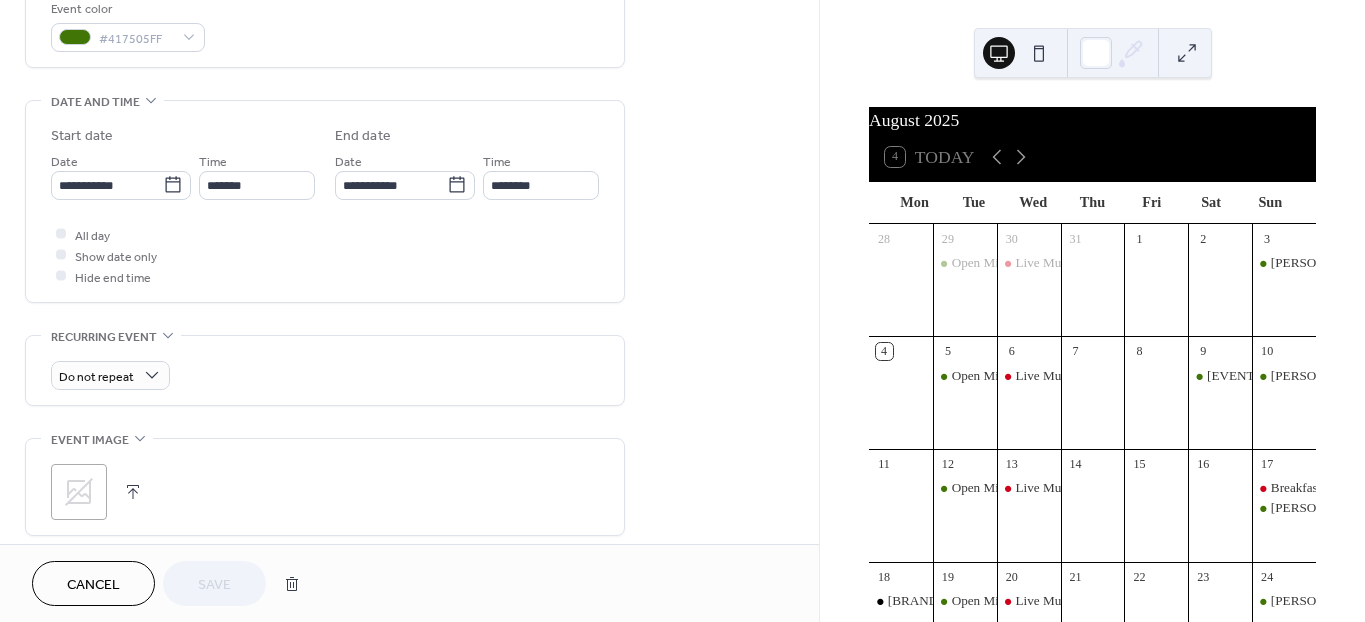 scroll, scrollTop: 555, scrollLeft: 0, axis: vertical 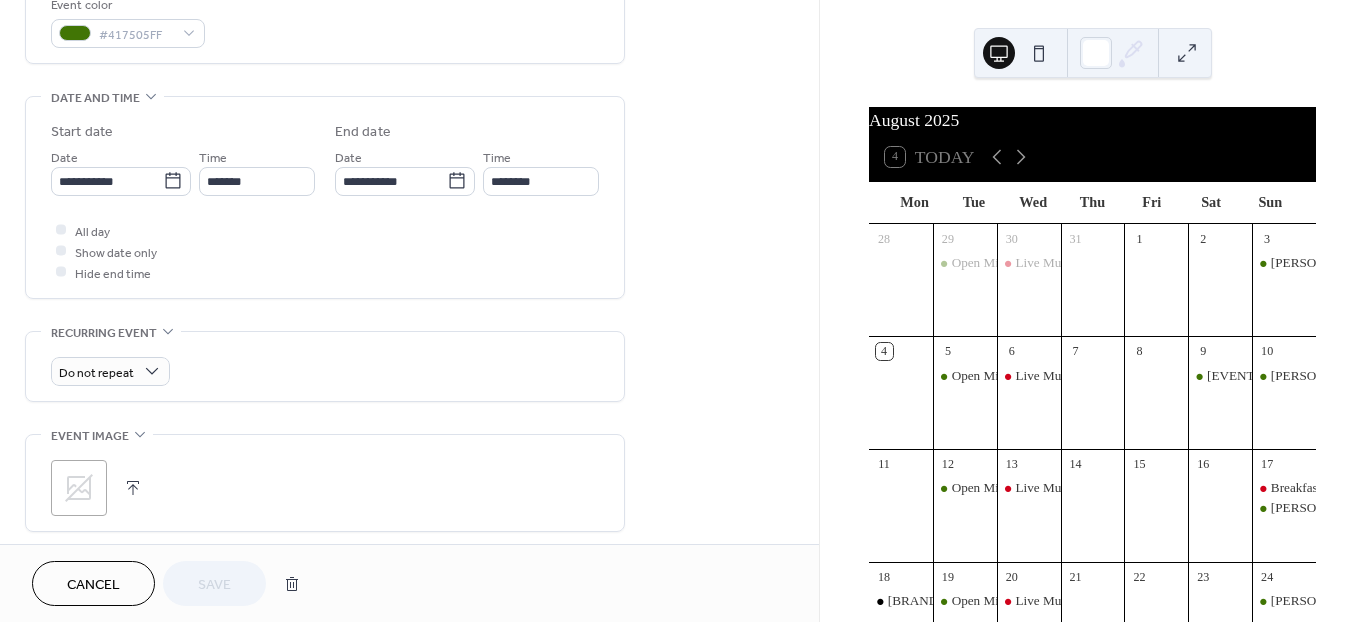 click at bounding box center (133, 488) 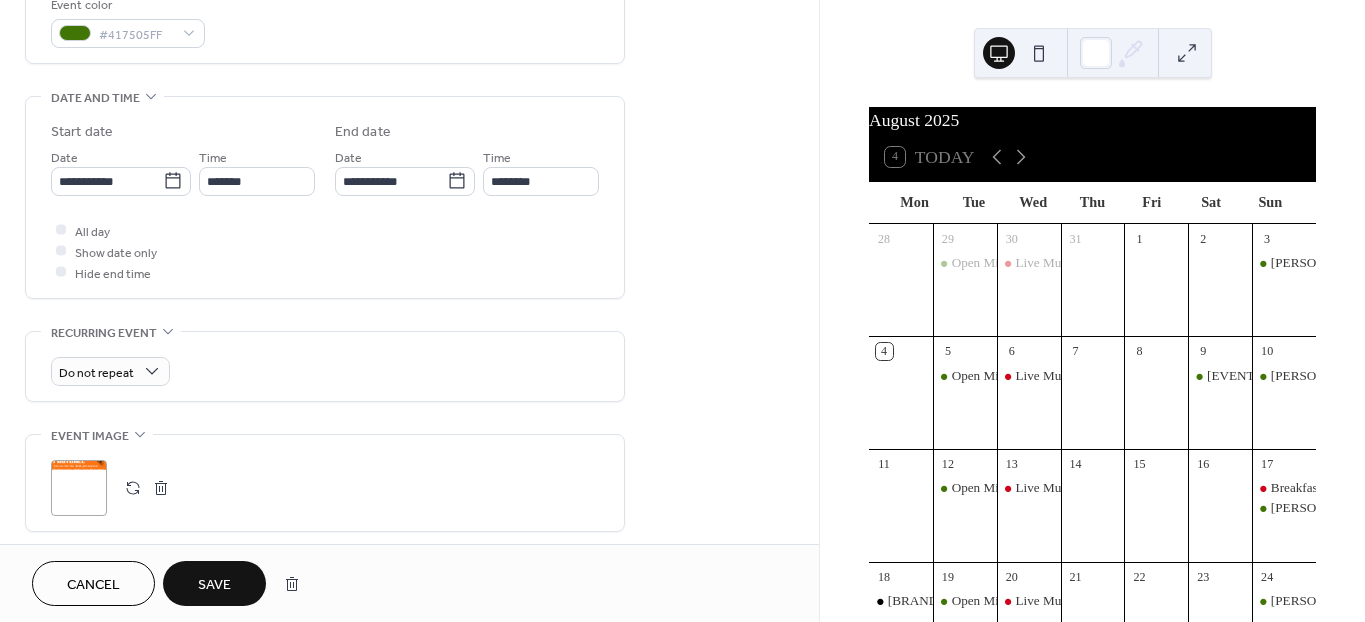 click on "Save" at bounding box center (214, 585) 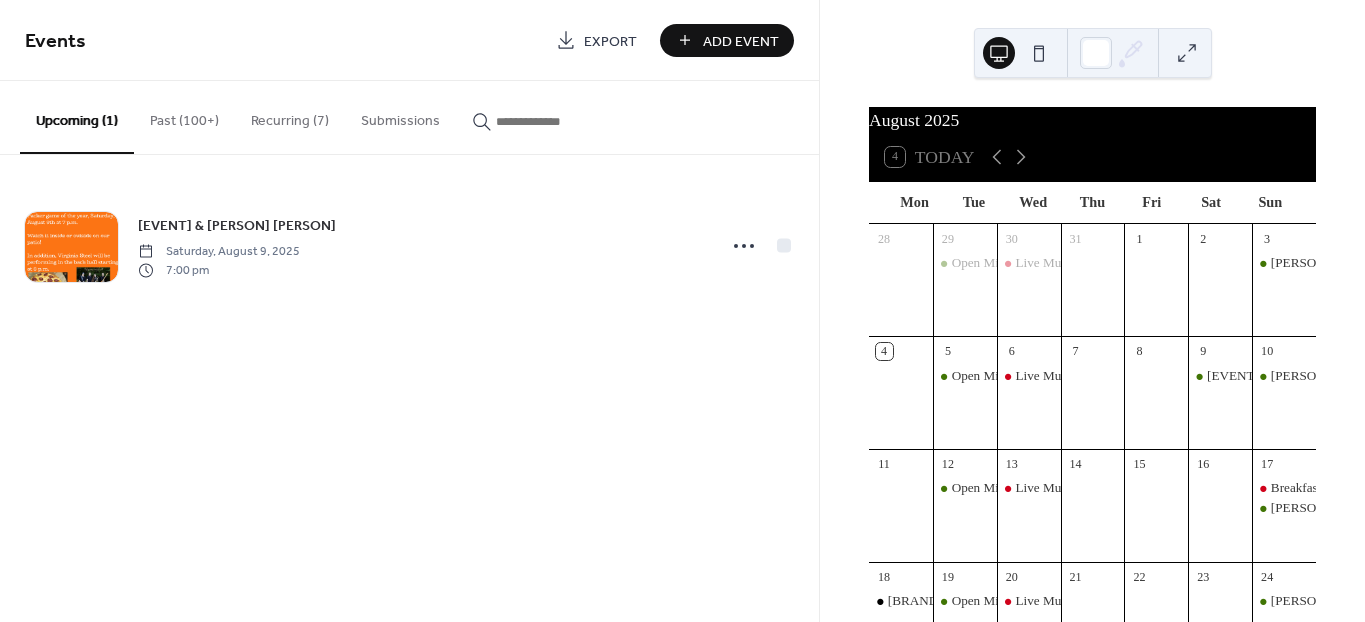 click on "Recurring (7)" at bounding box center [290, 116] 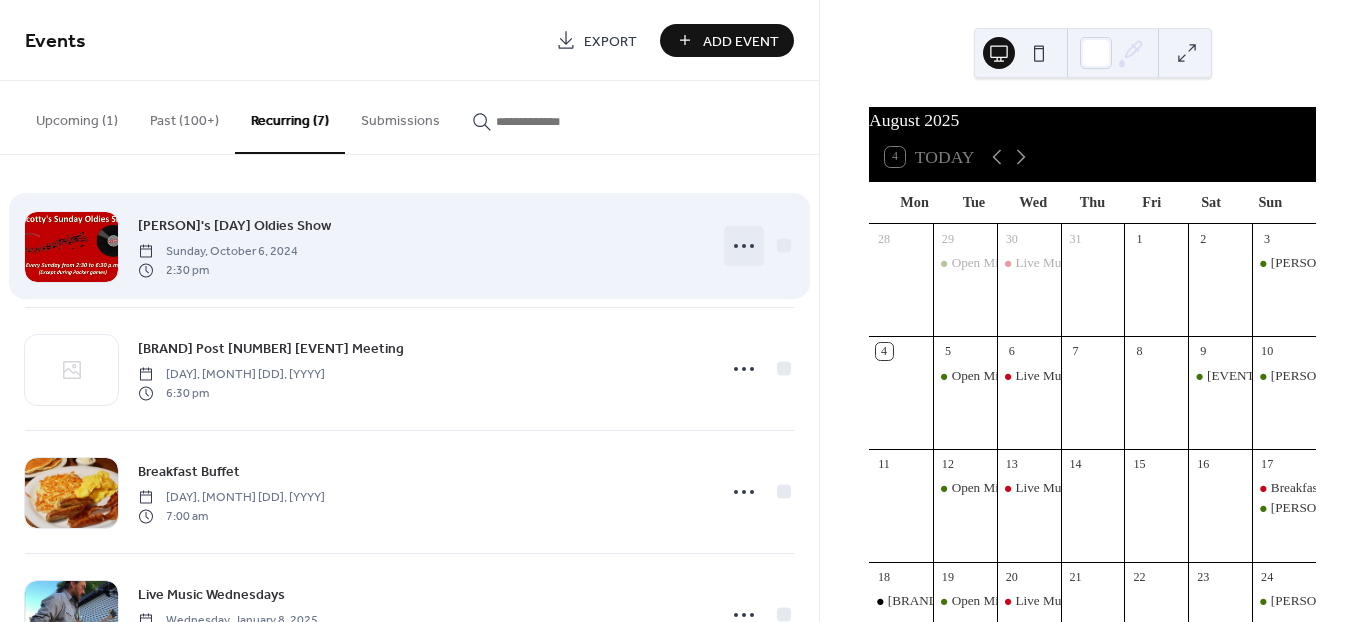 click 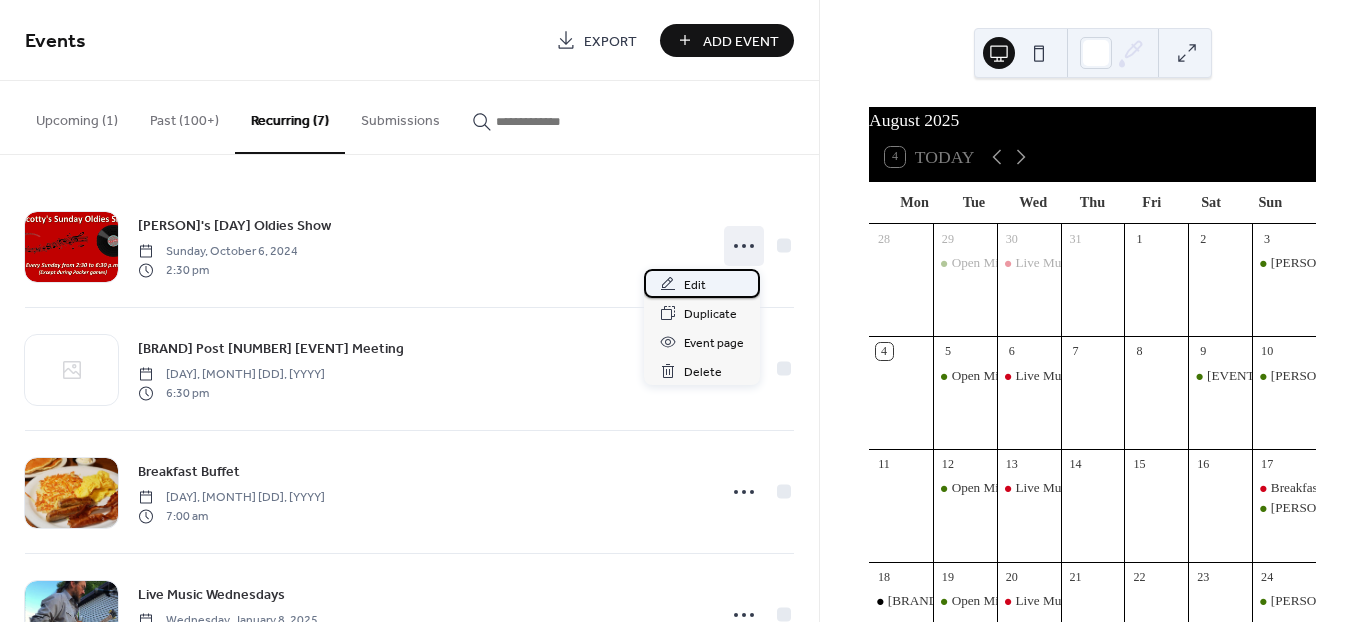 click on "Edit" at bounding box center (695, 285) 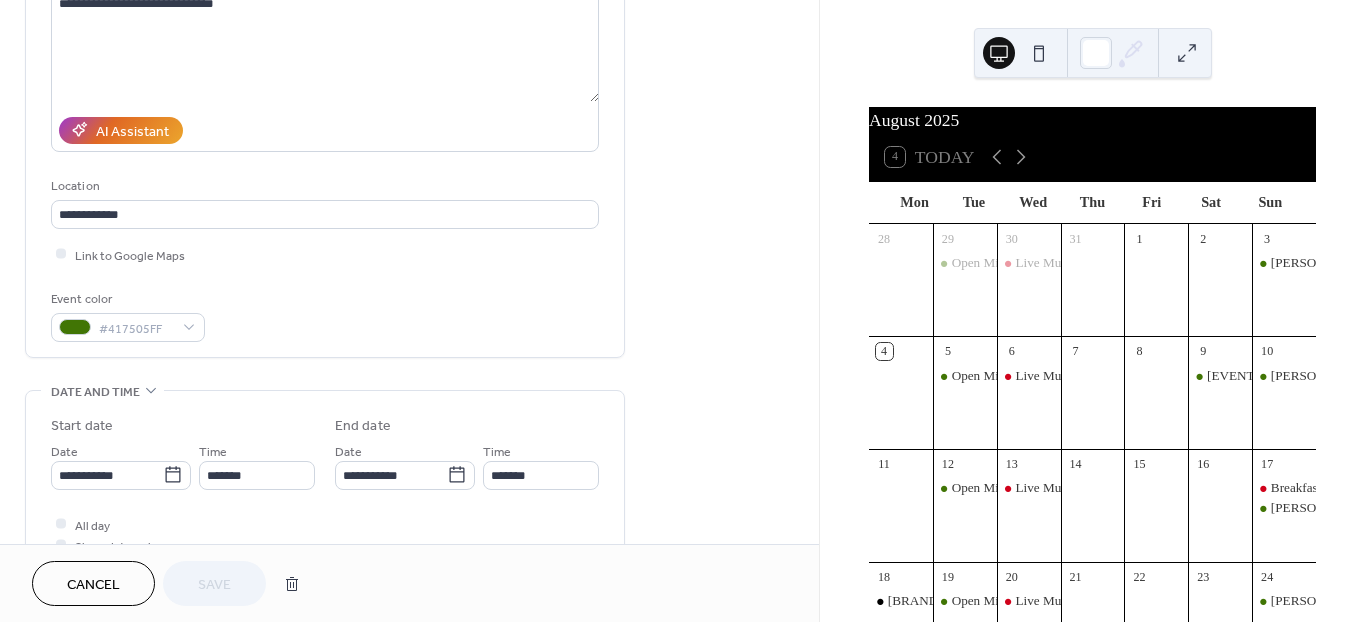 scroll, scrollTop: 333, scrollLeft: 0, axis: vertical 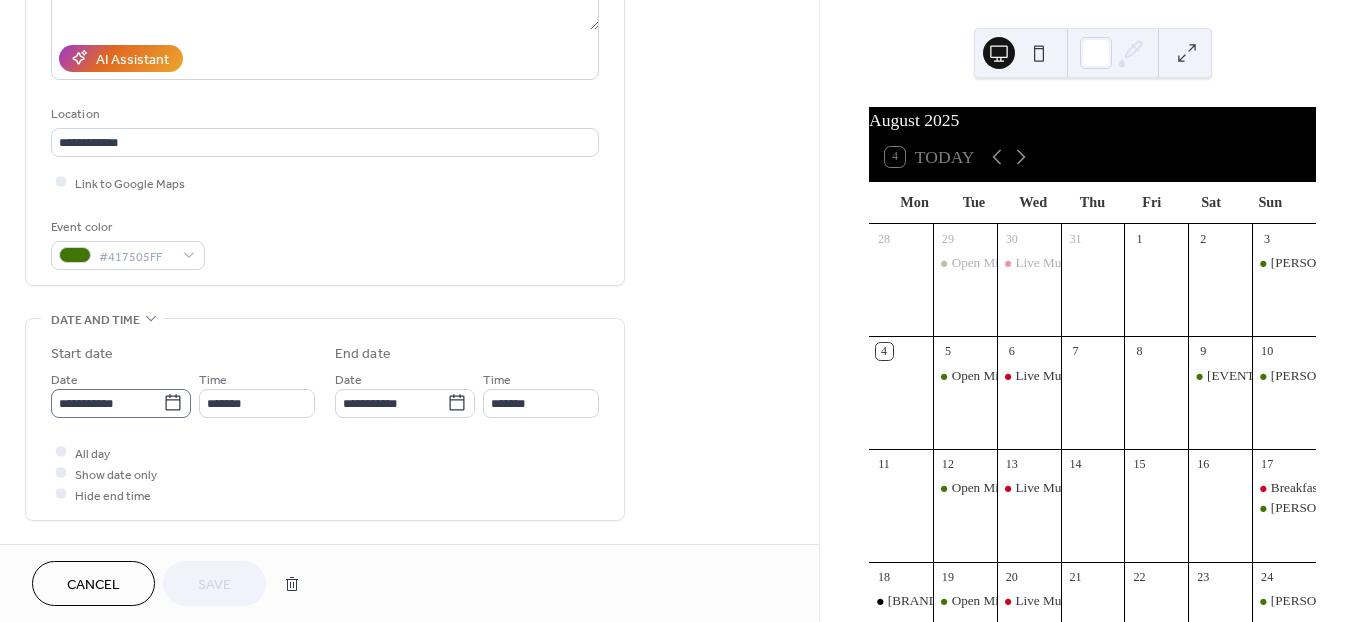 click 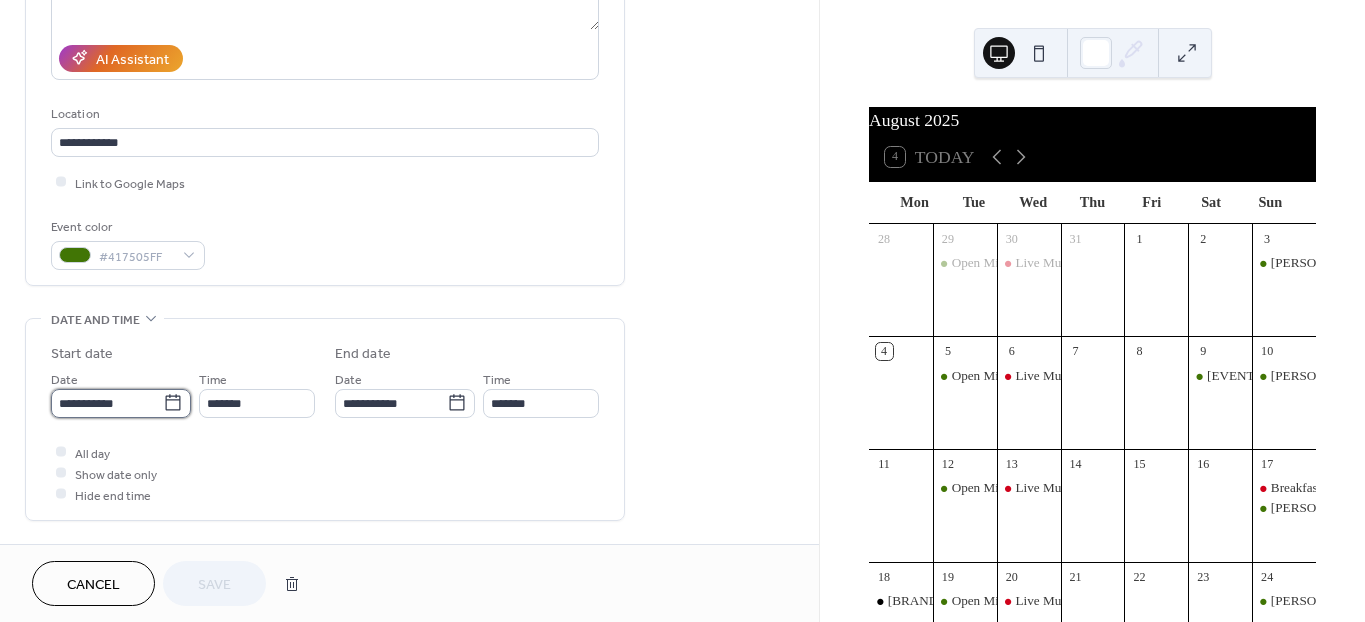 click on "**********" at bounding box center [107, 403] 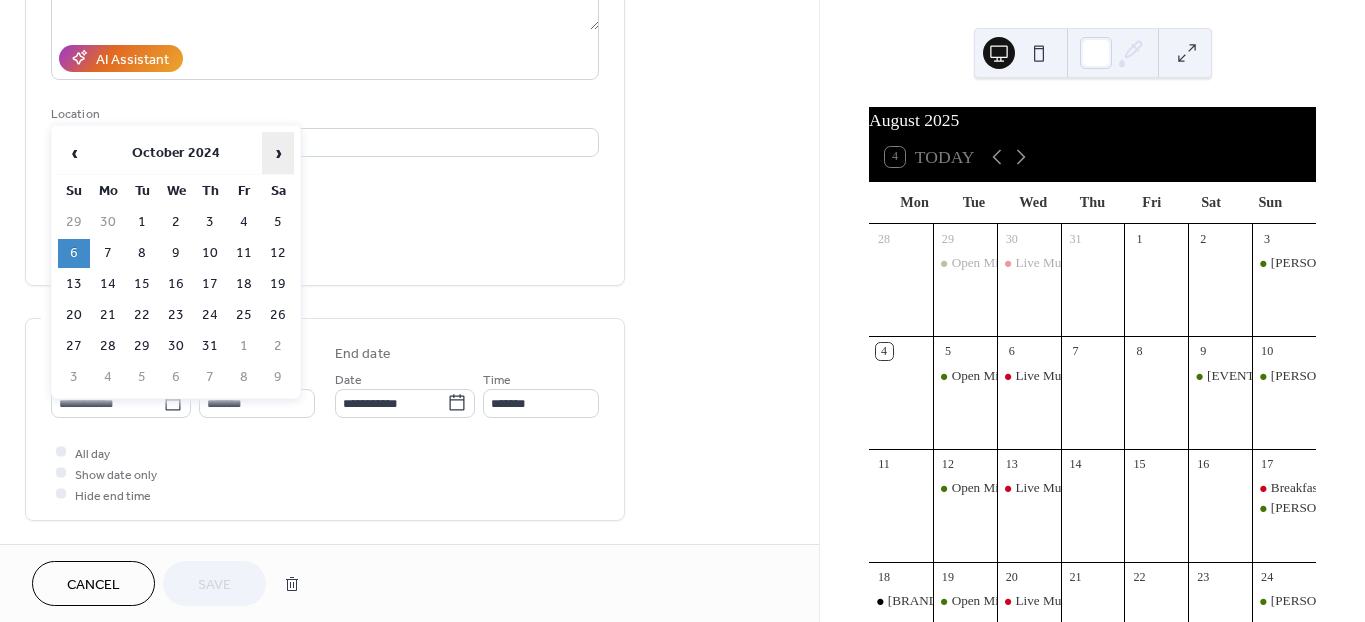 click on "›" at bounding box center (278, 153) 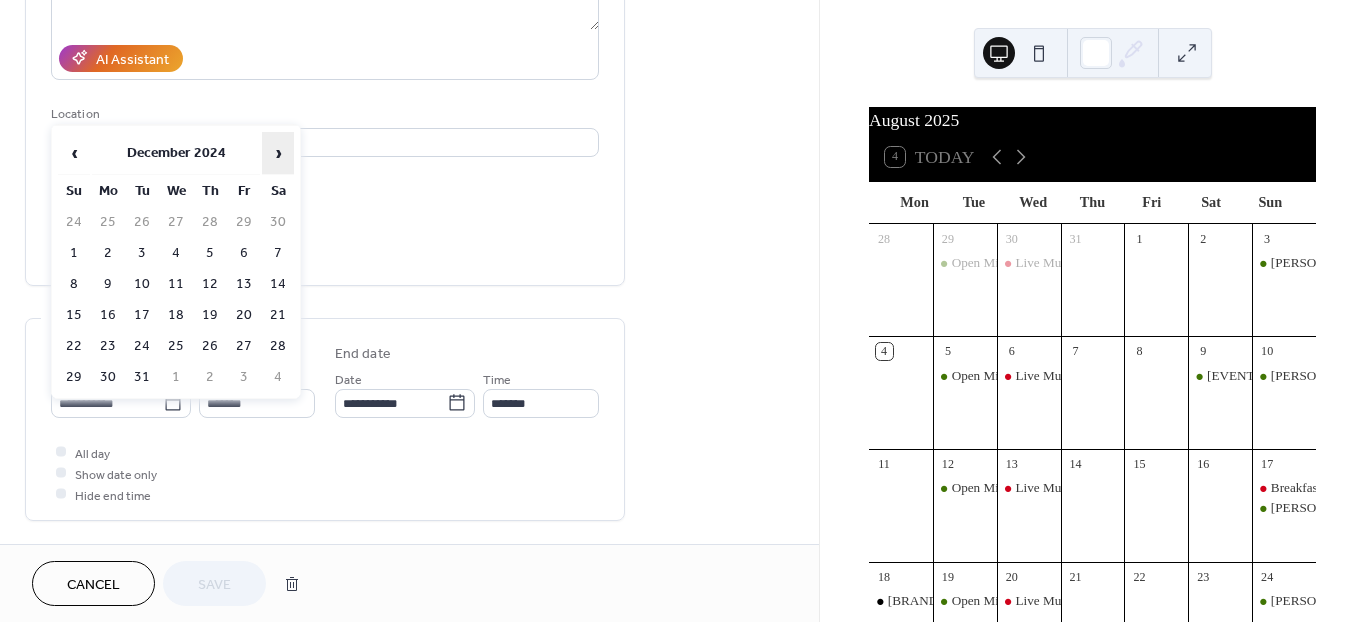 click on "›" at bounding box center [278, 153] 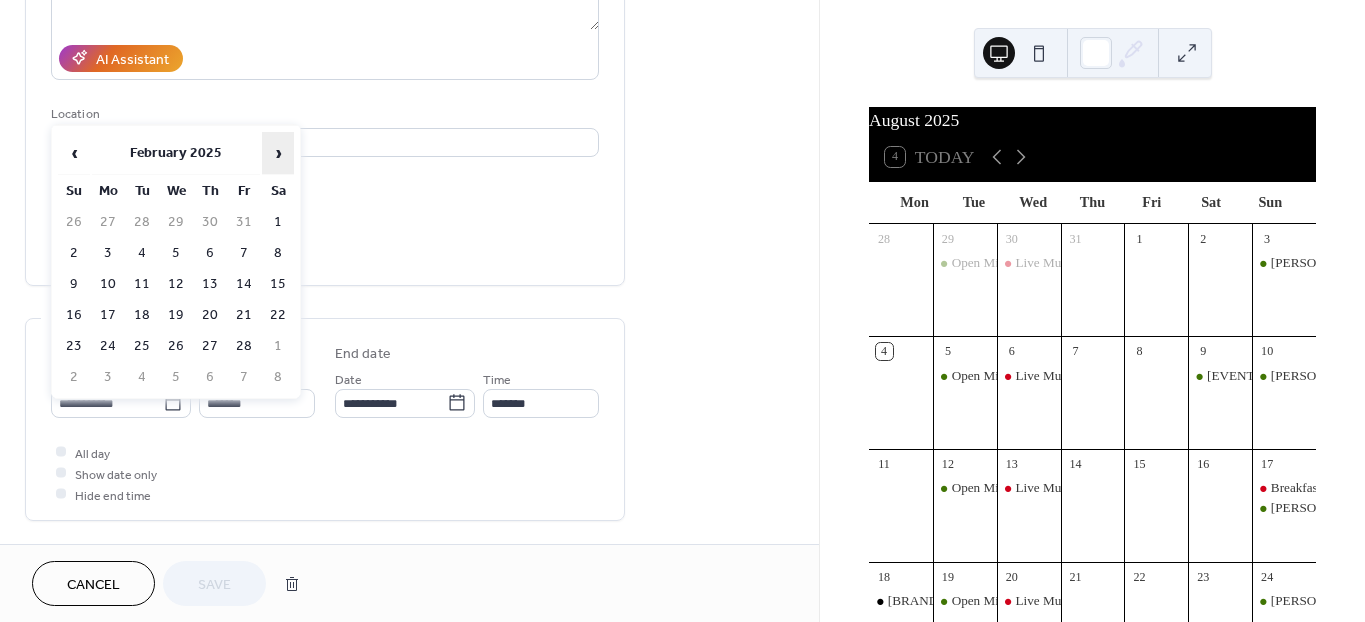 click on "›" at bounding box center [278, 153] 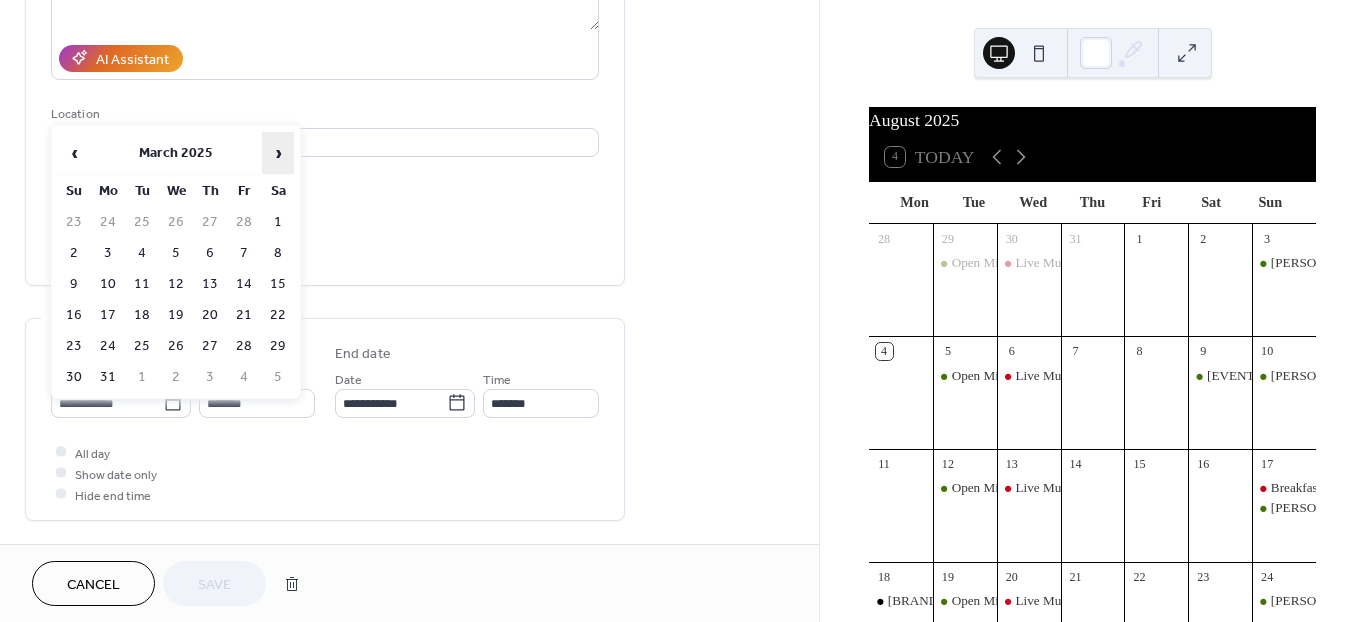 click on "›" at bounding box center [278, 153] 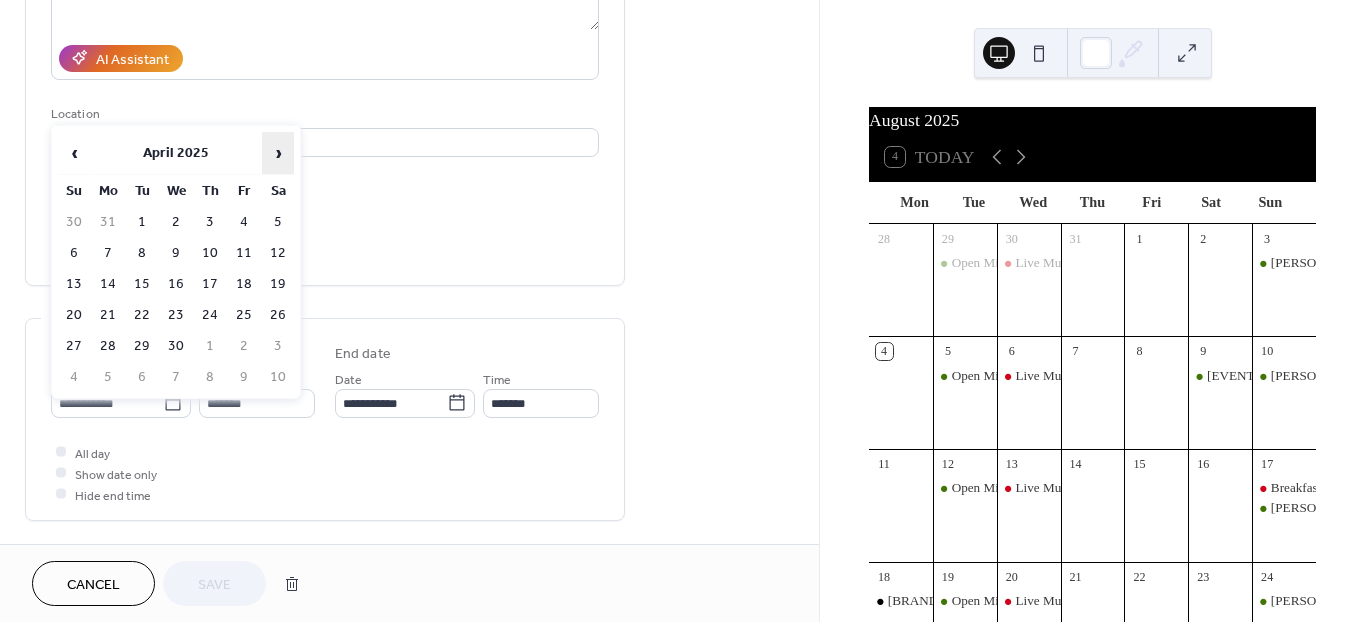 click on "›" at bounding box center (278, 153) 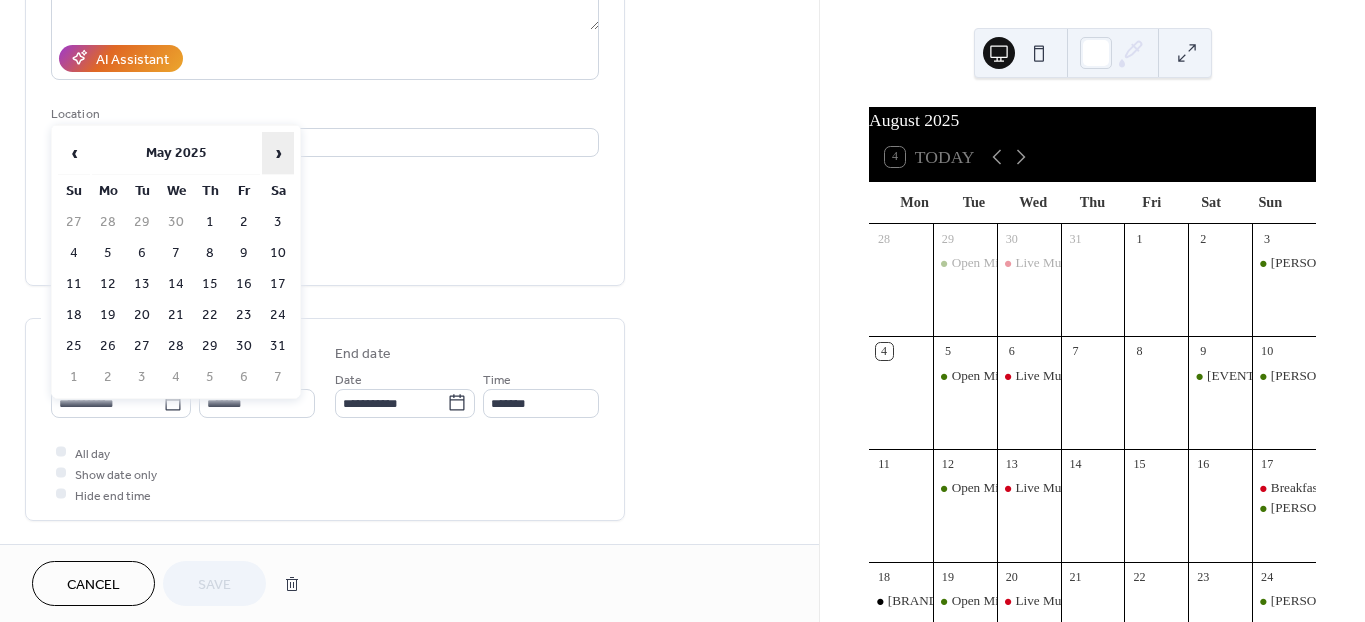 click on "›" at bounding box center (278, 153) 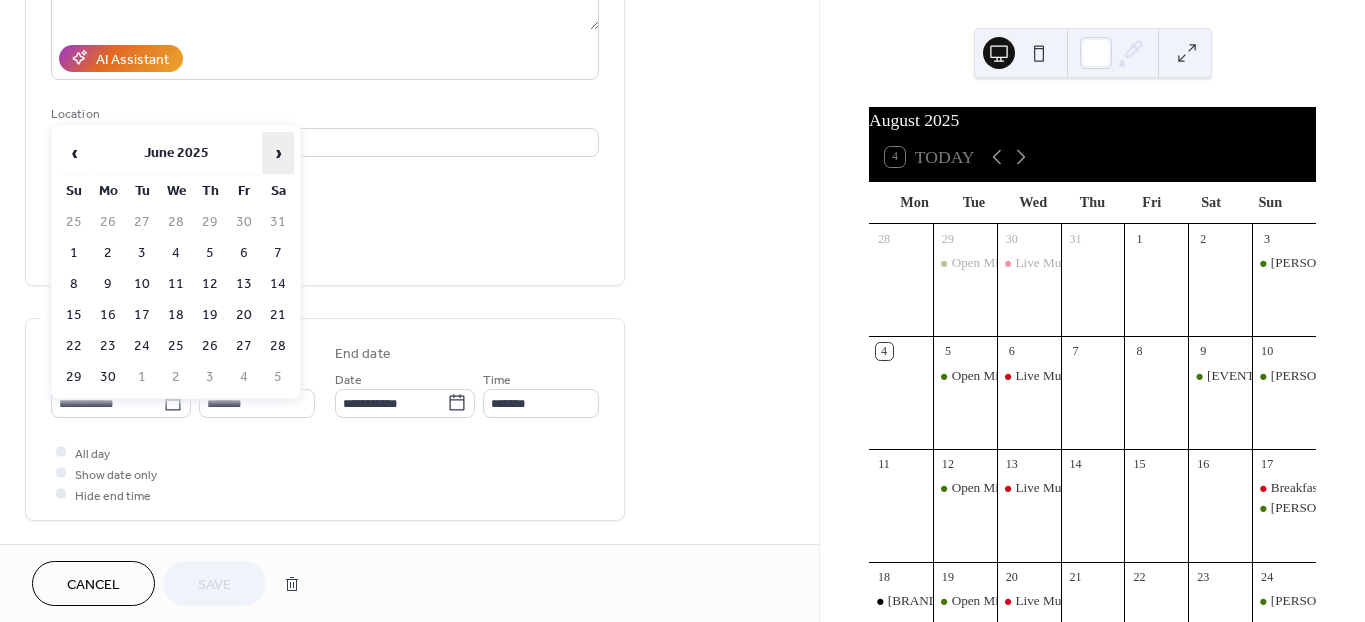 click on "›" at bounding box center [278, 153] 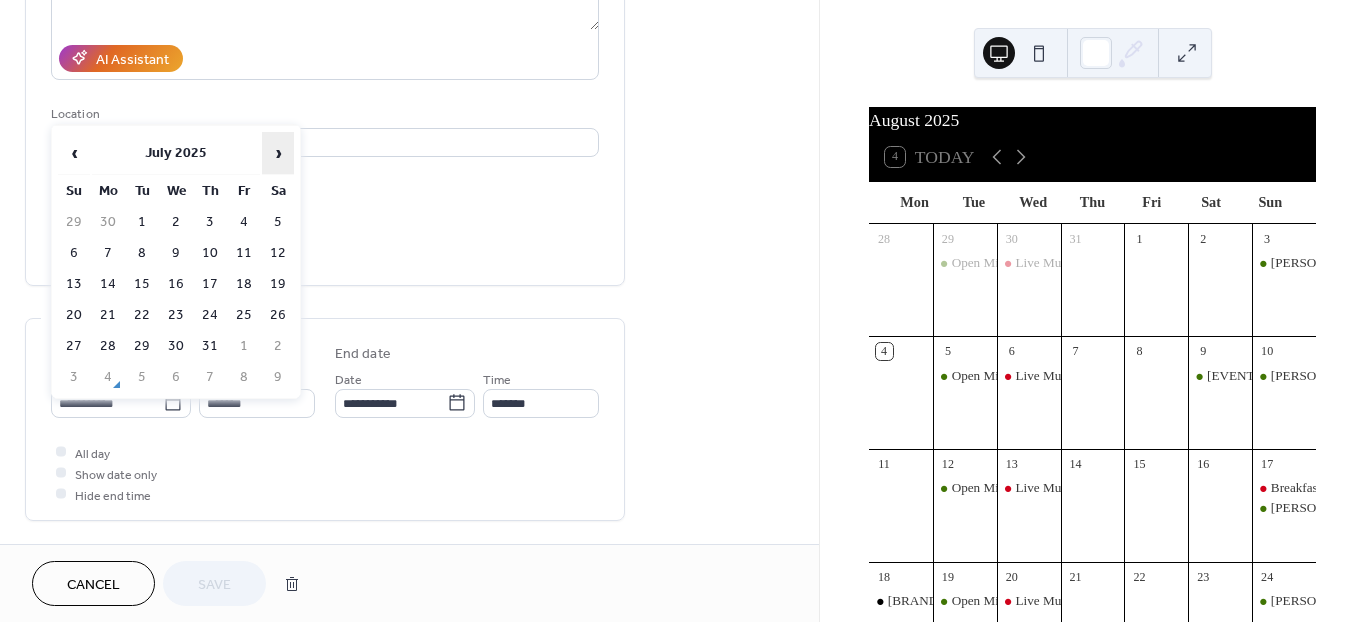 click on "›" at bounding box center [278, 153] 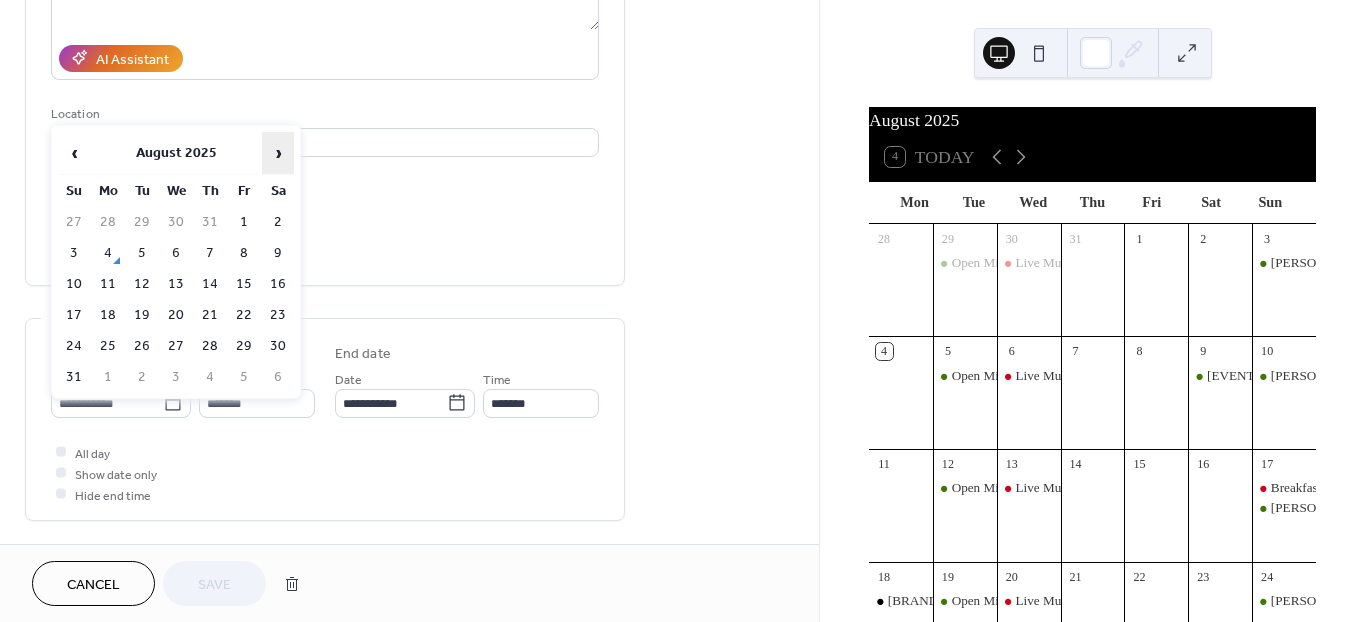 click on "›" at bounding box center [278, 153] 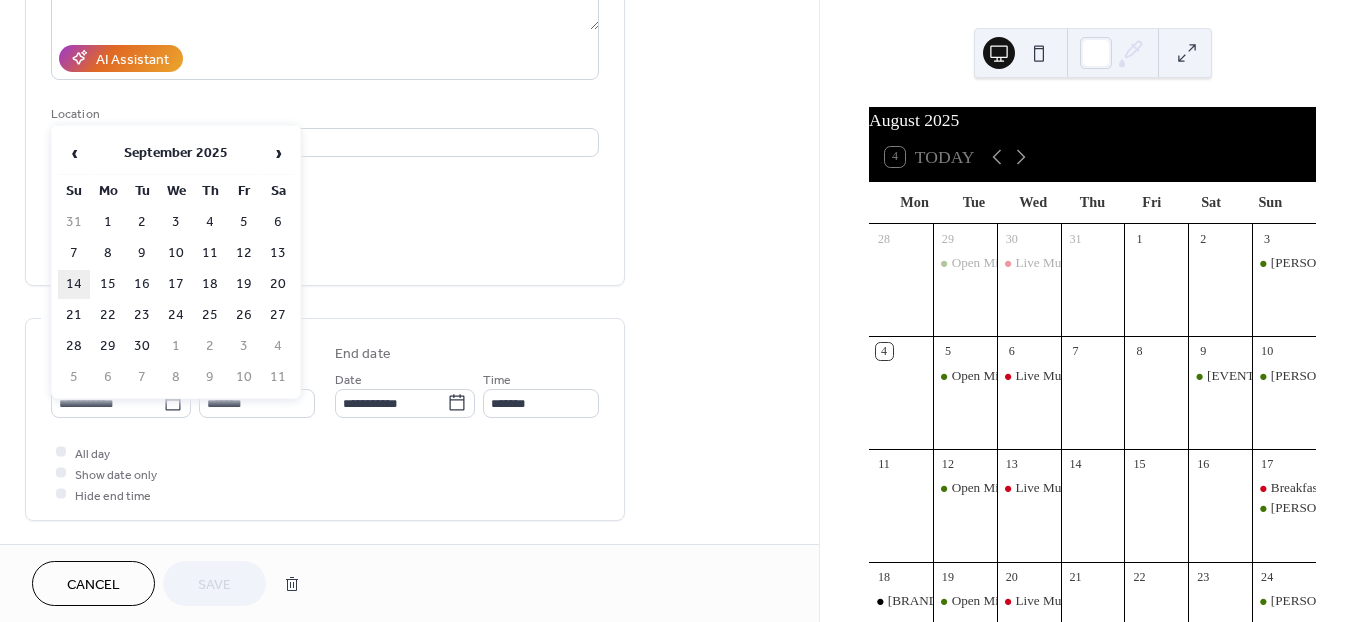 click on "14" at bounding box center [74, 284] 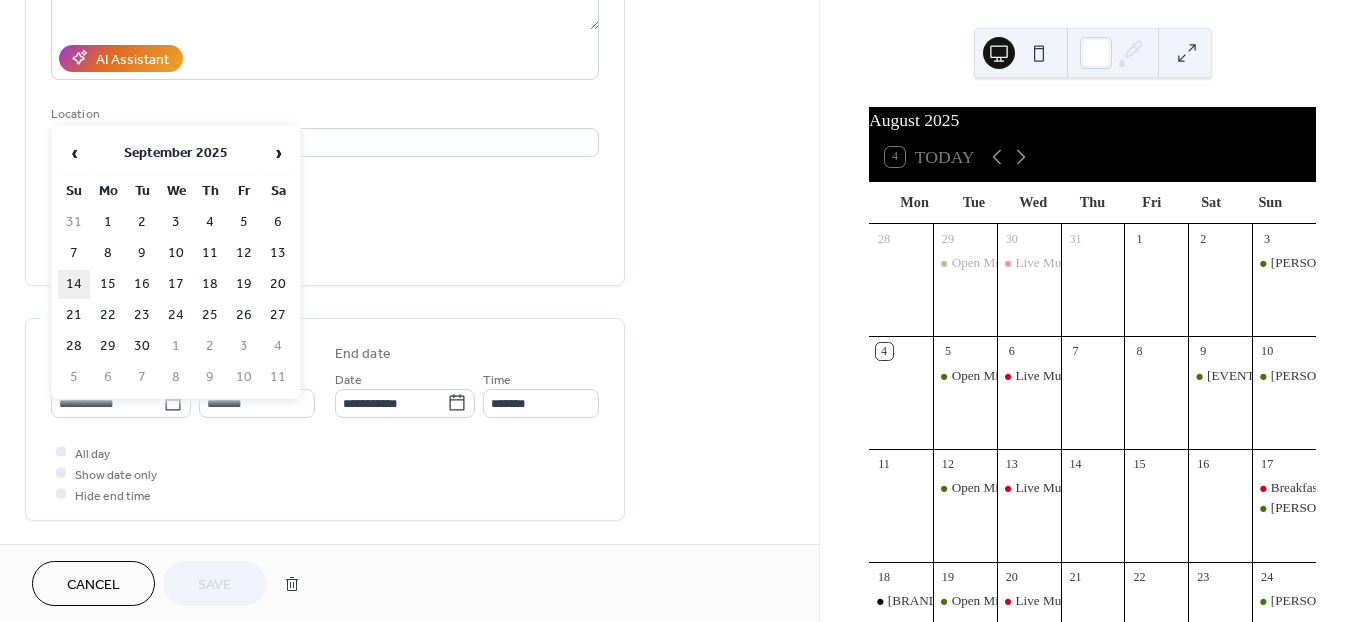 type on "**********" 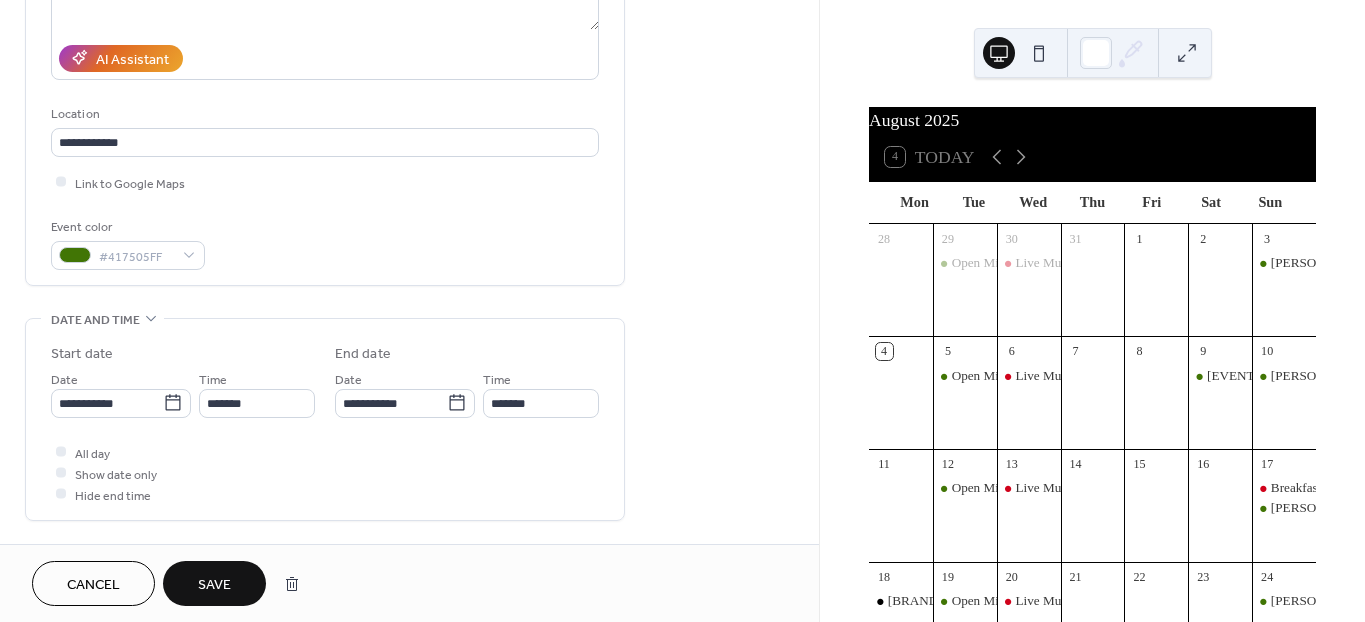 click on "Save" at bounding box center (214, 585) 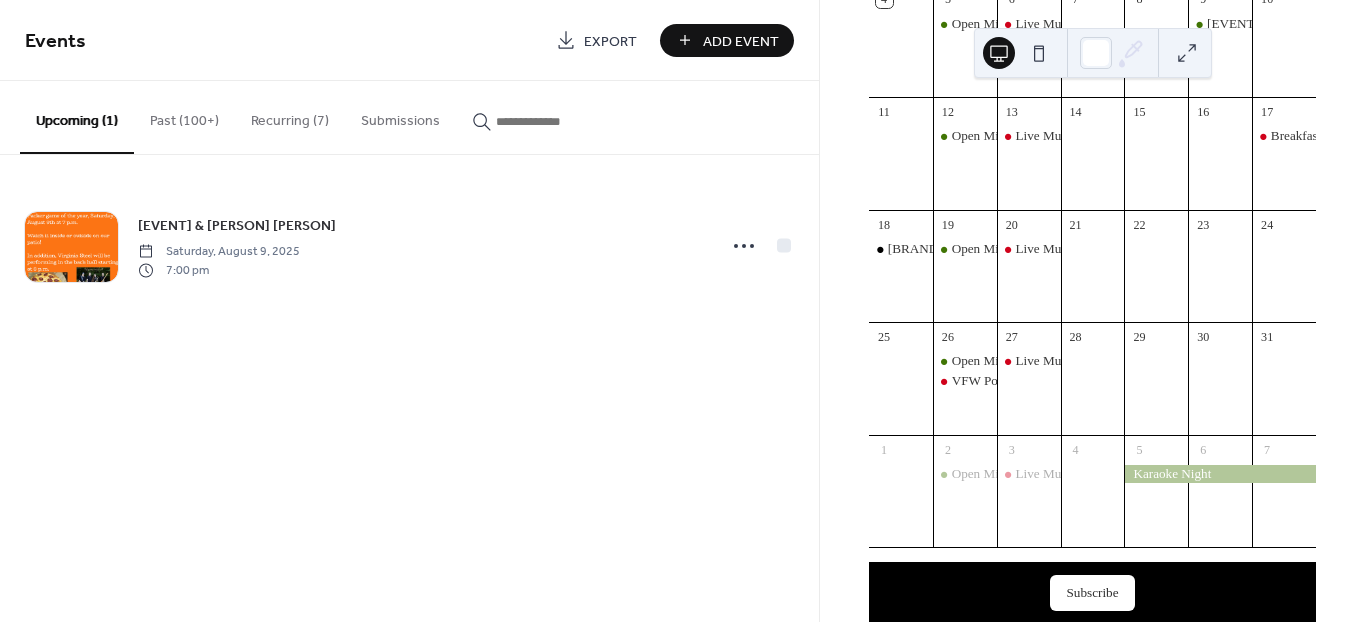 scroll, scrollTop: 398, scrollLeft: 0, axis: vertical 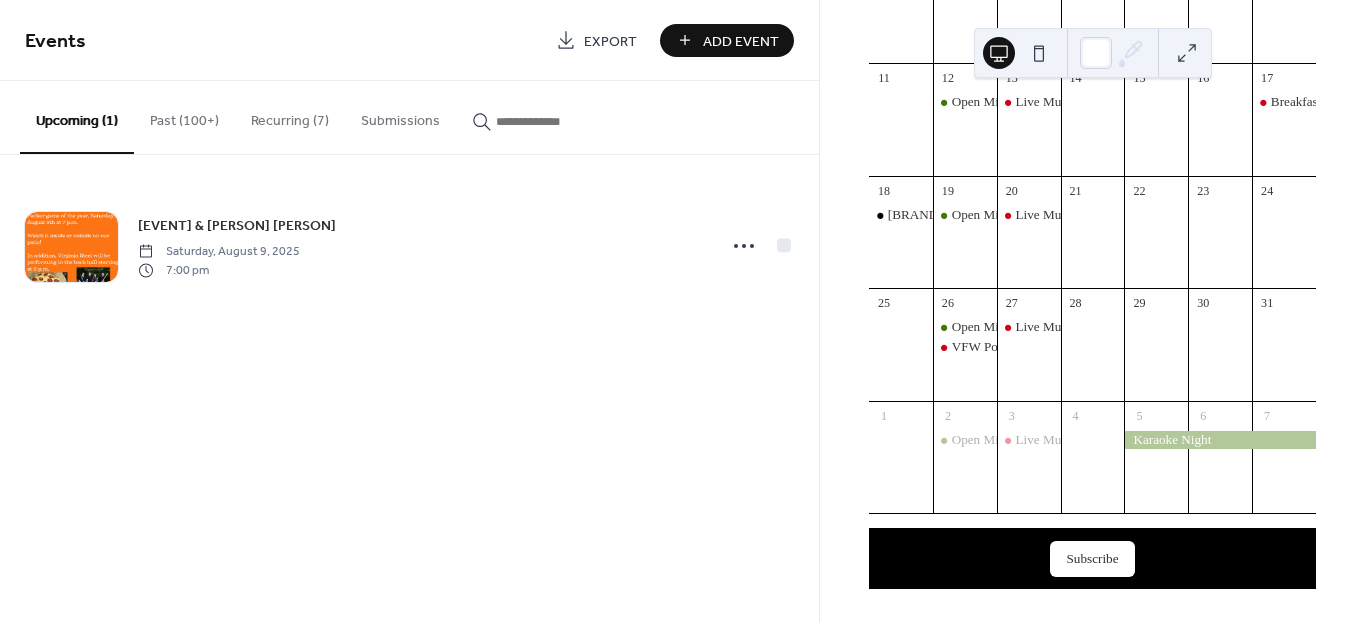 click on "Recurring (7)" at bounding box center [290, 116] 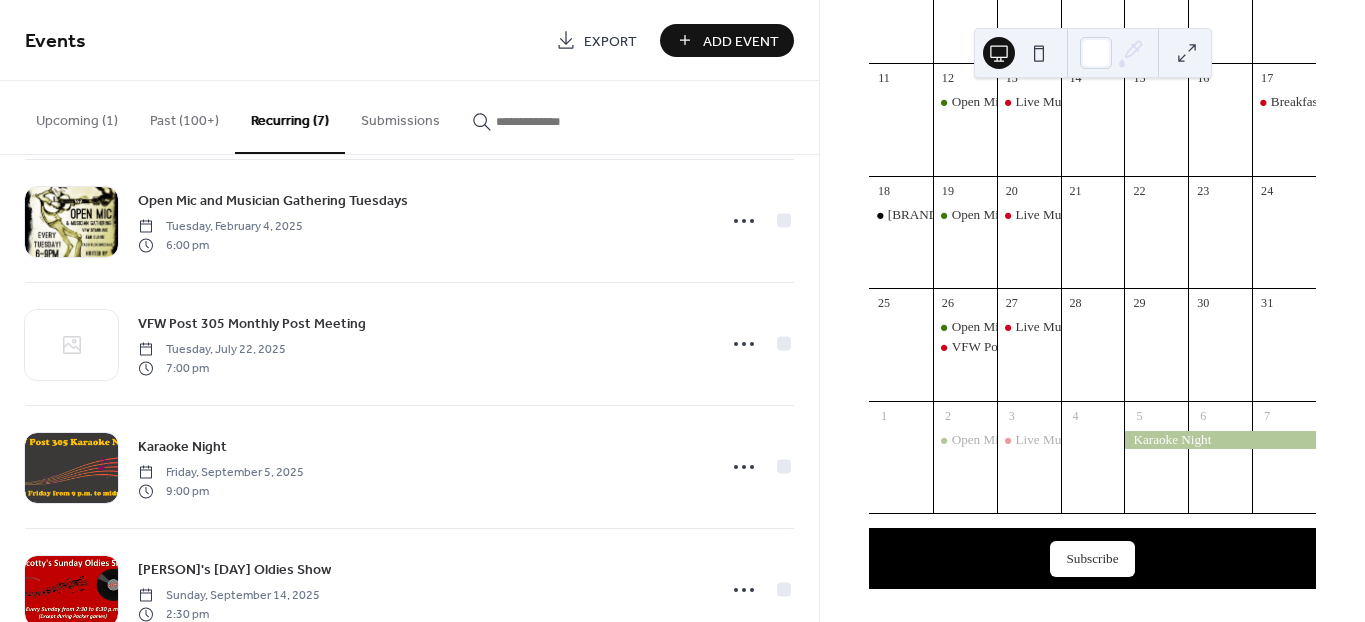 scroll, scrollTop: 444, scrollLeft: 0, axis: vertical 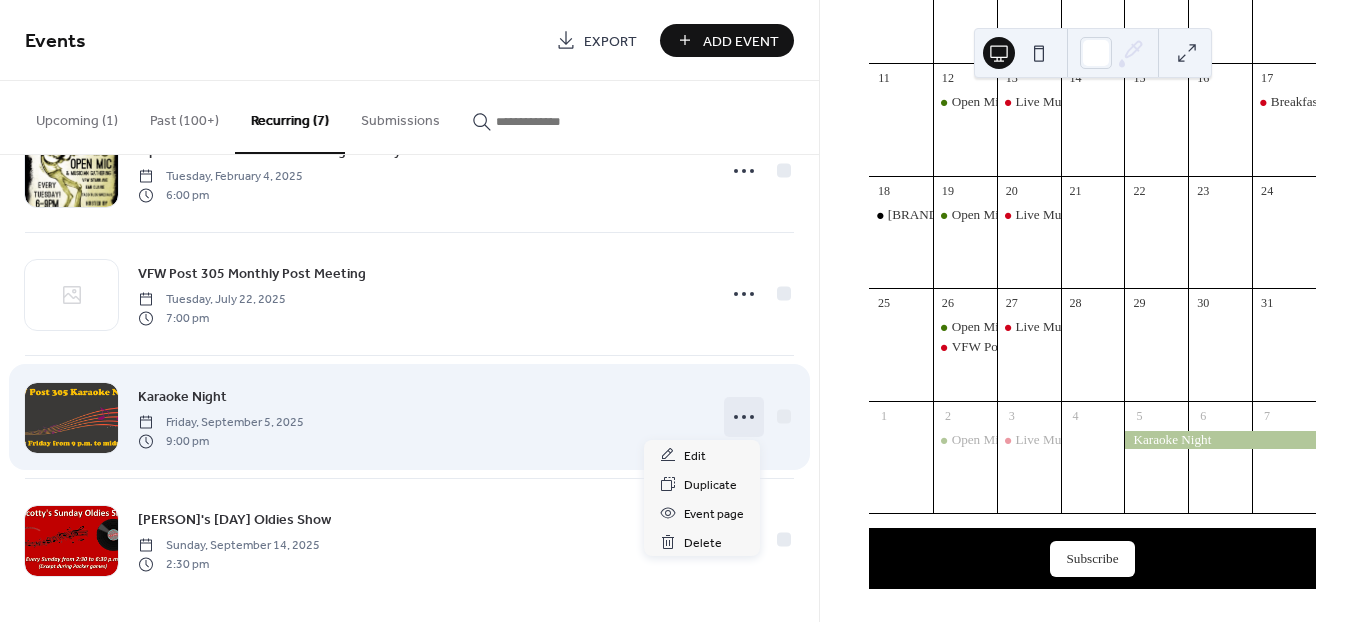 click 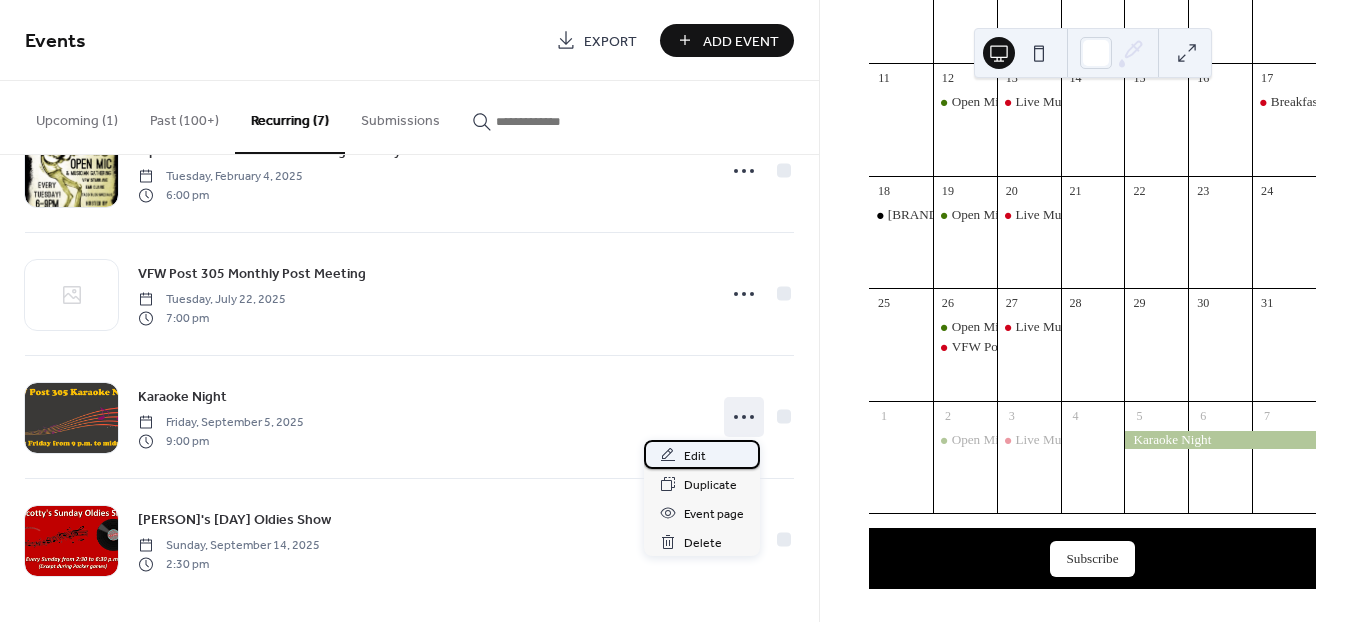 click on "Edit" at bounding box center (695, 456) 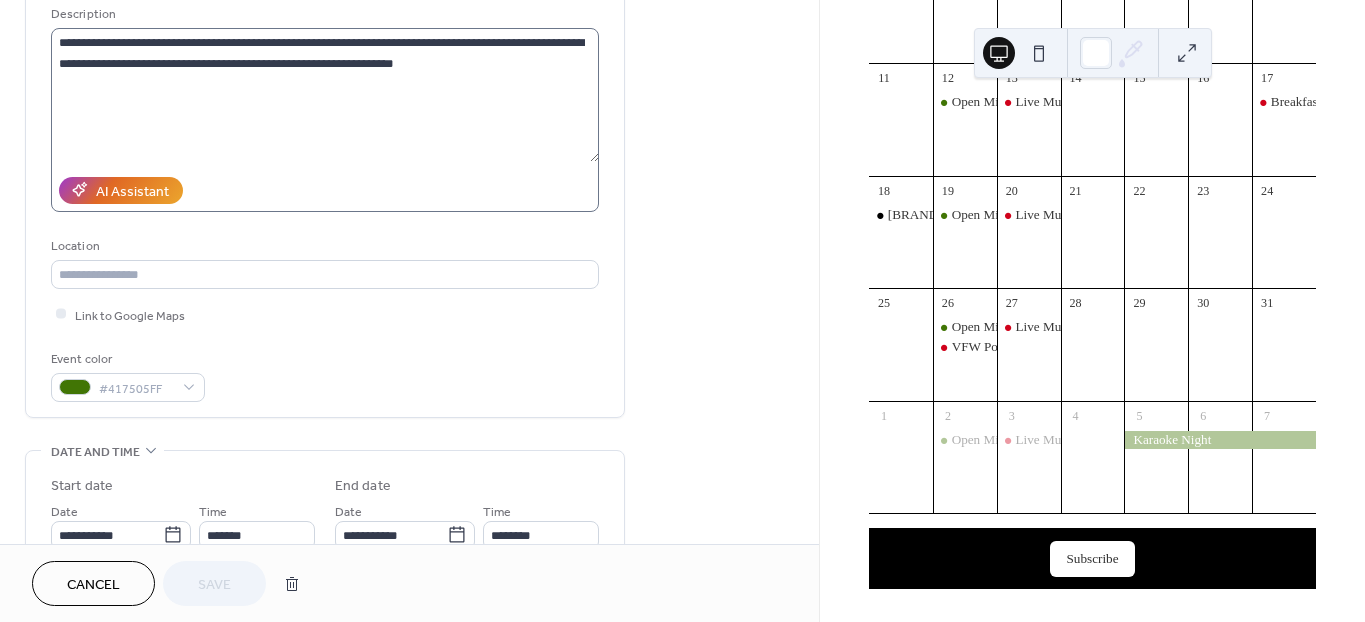 scroll, scrollTop: 222, scrollLeft: 0, axis: vertical 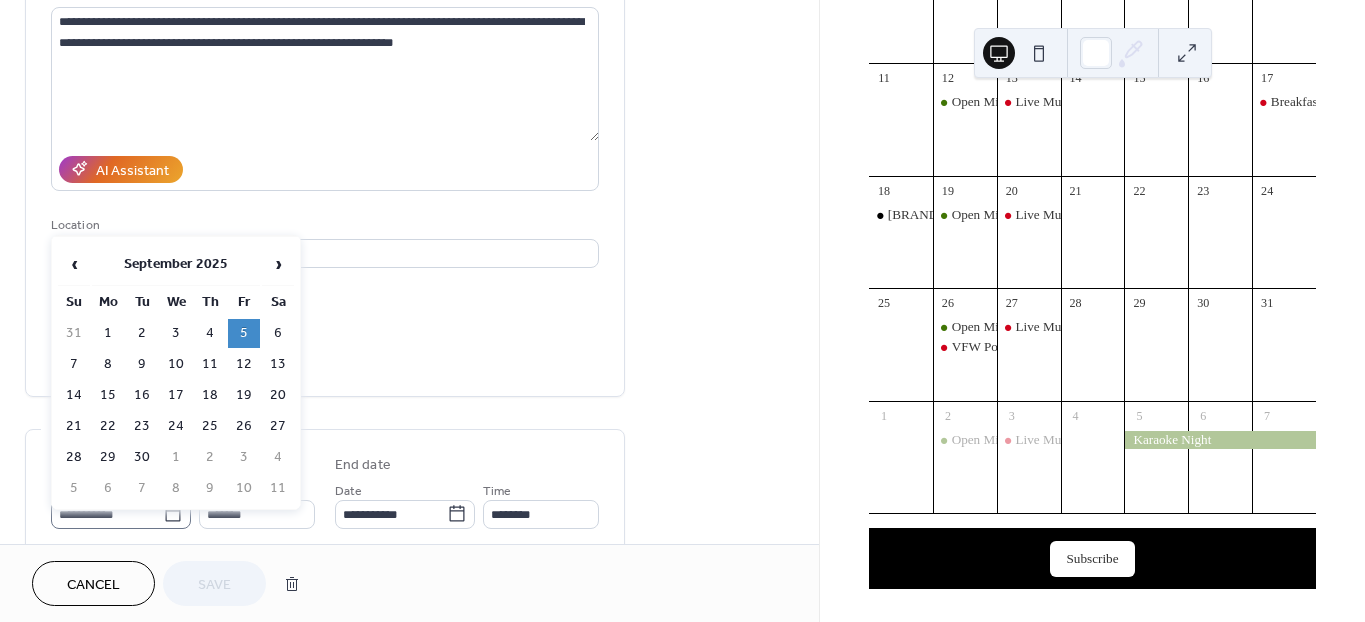 click 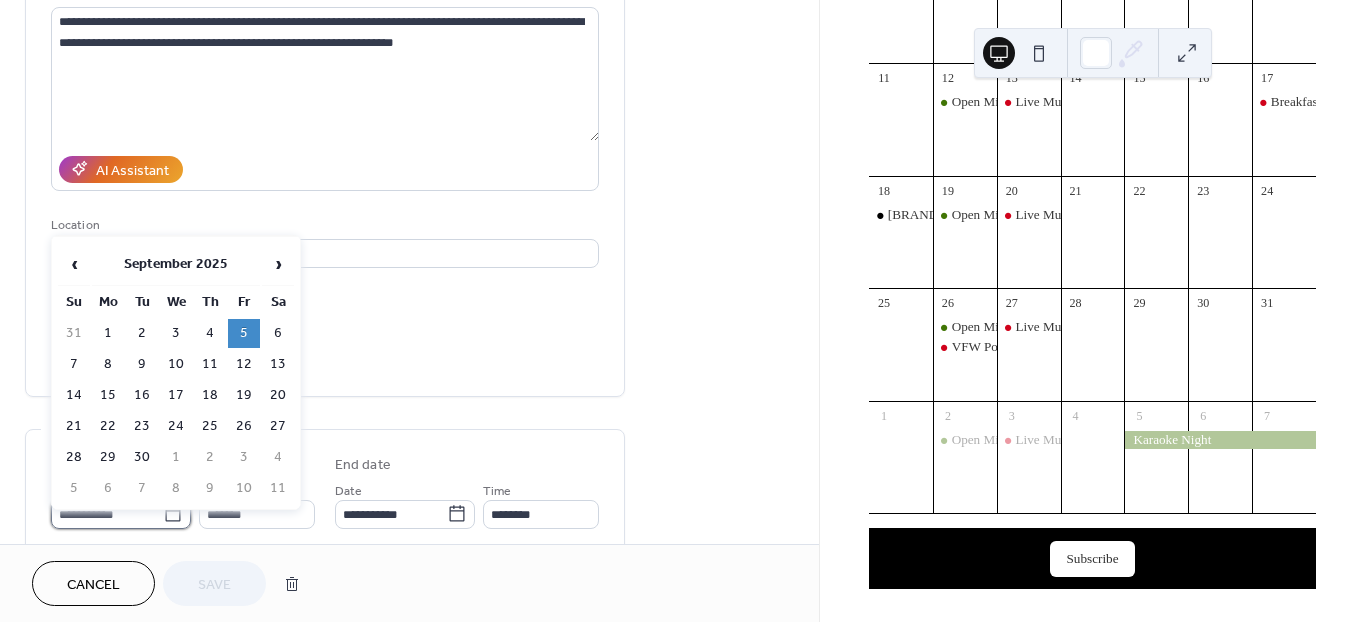 click on "**********" at bounding box center (107, 514) 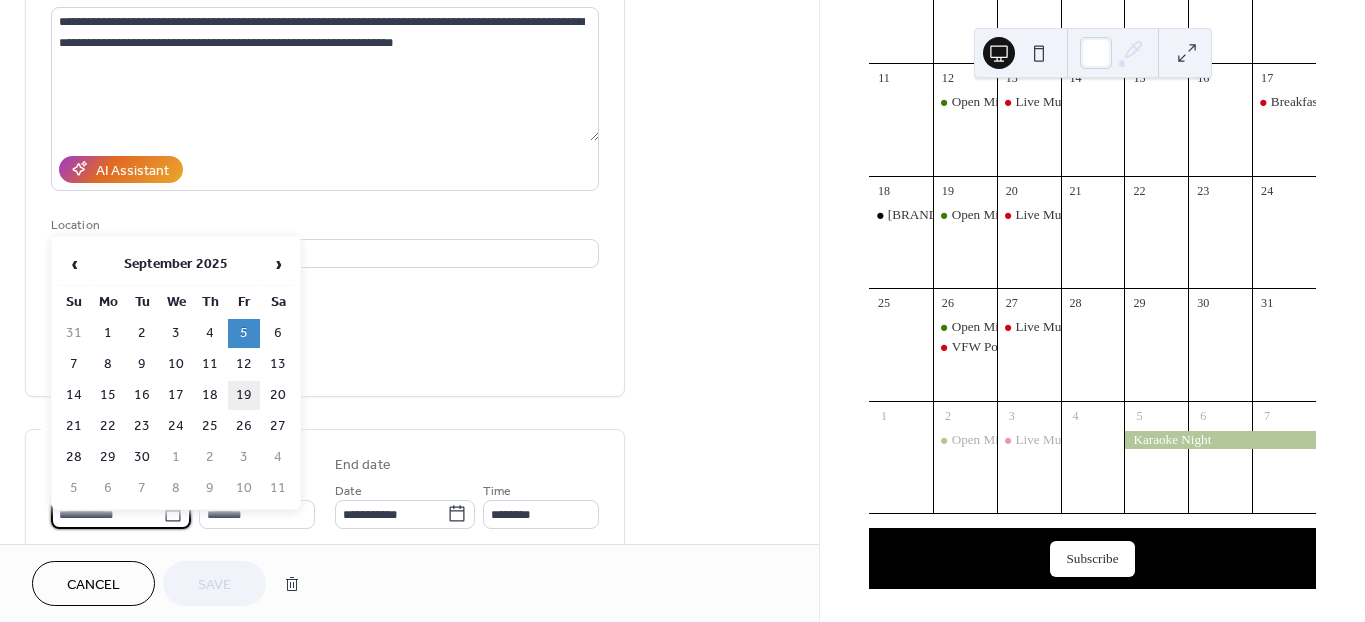 click on "19" at bounding box center [244, 395] 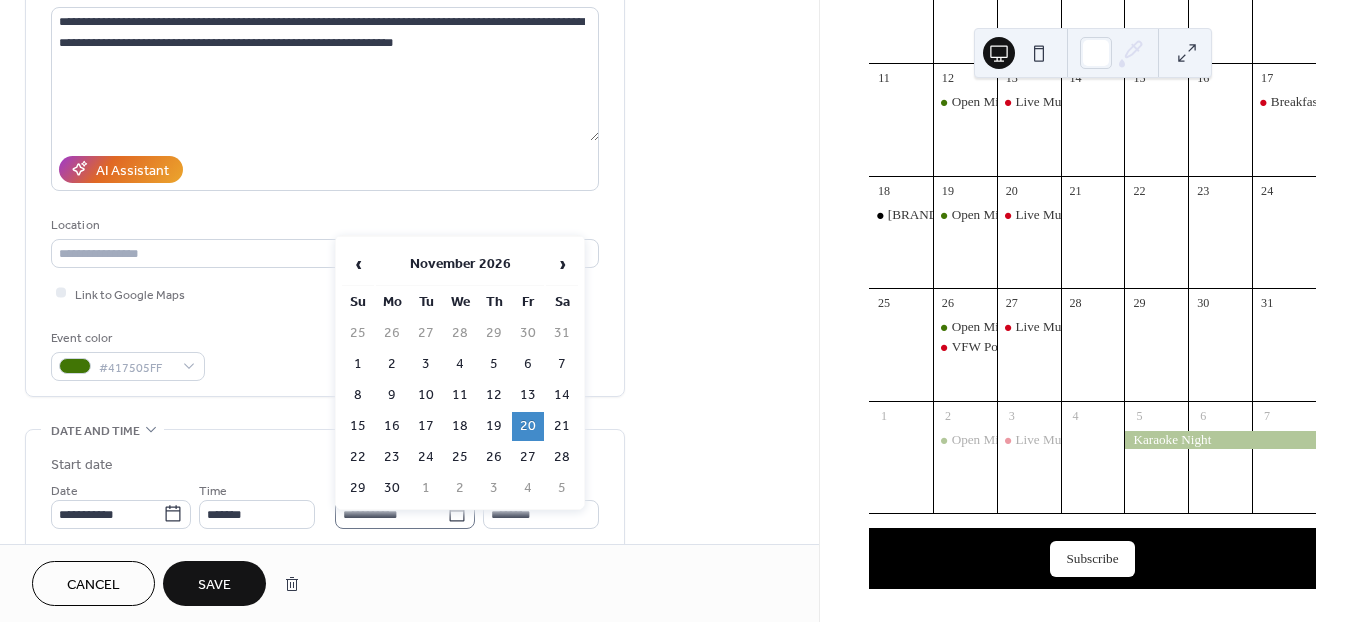click 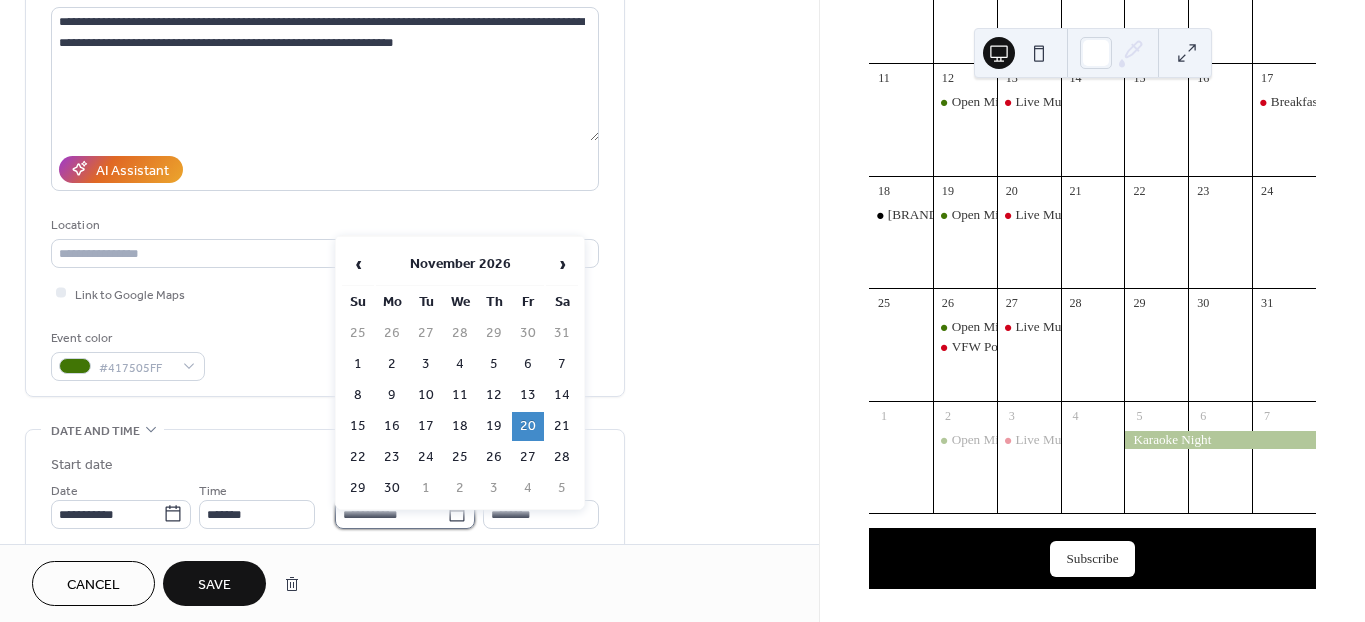 click on "**********" at bounding box center (391, 514) 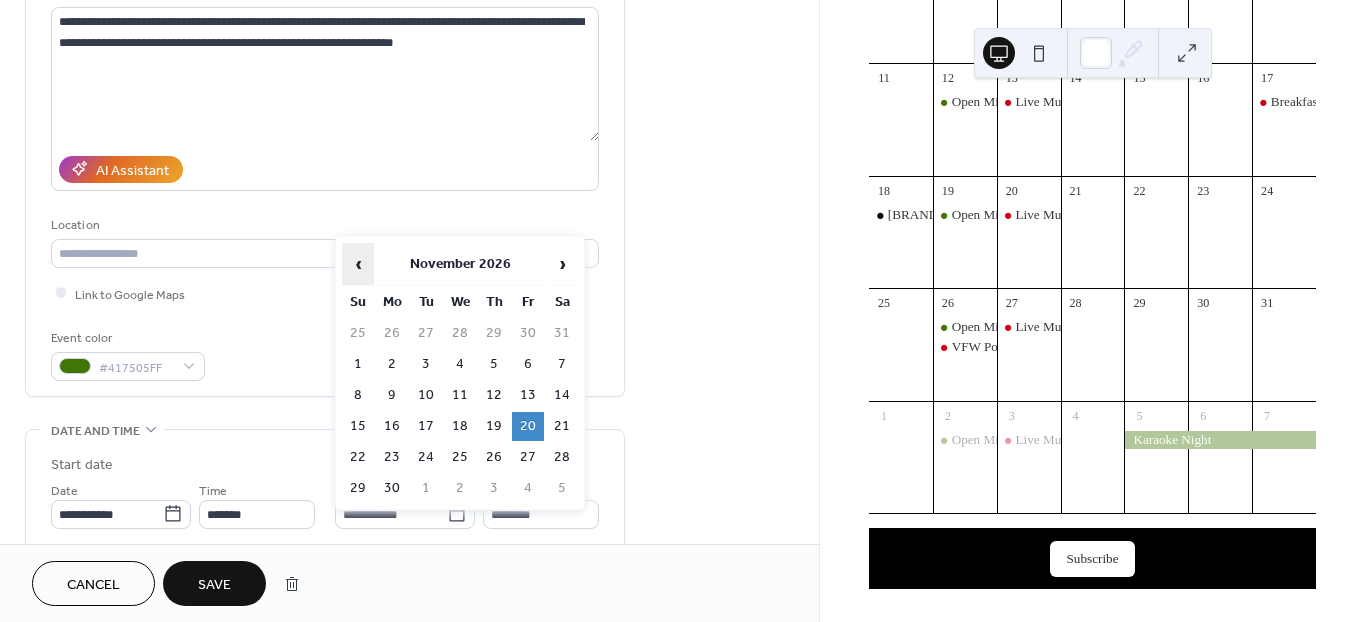 click on "‹" at bounding box center [358, 264] 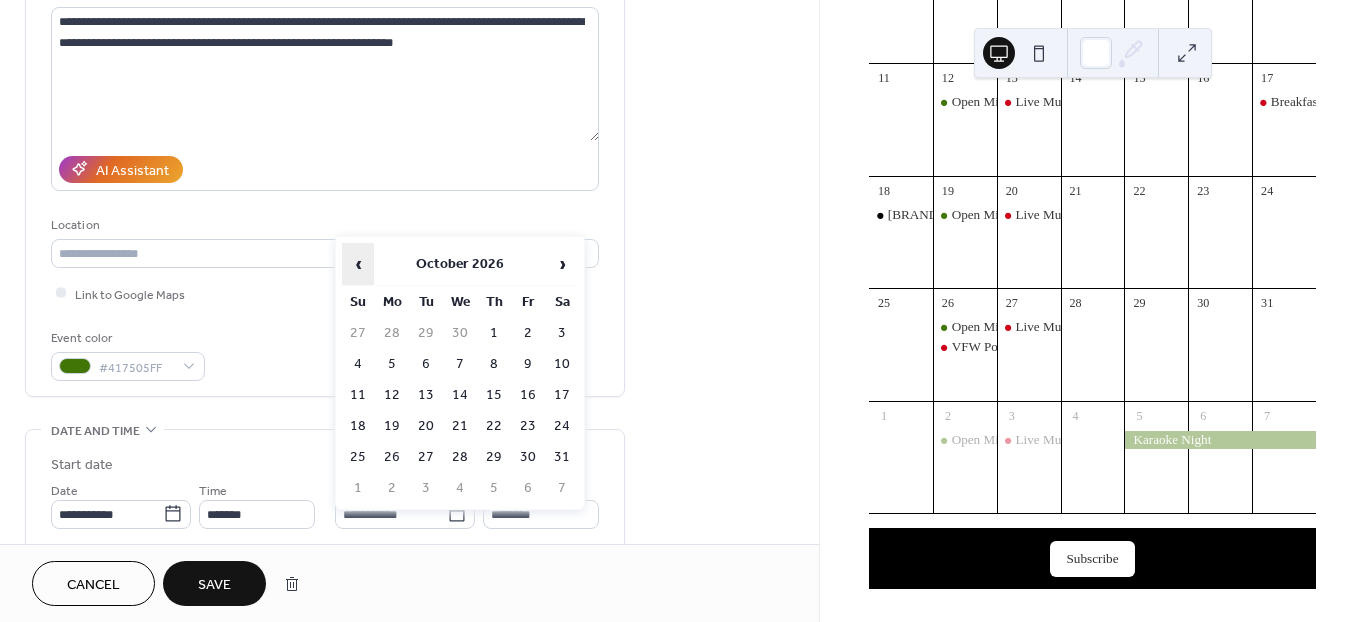 click on "‹" at bounding box center [358, 264] 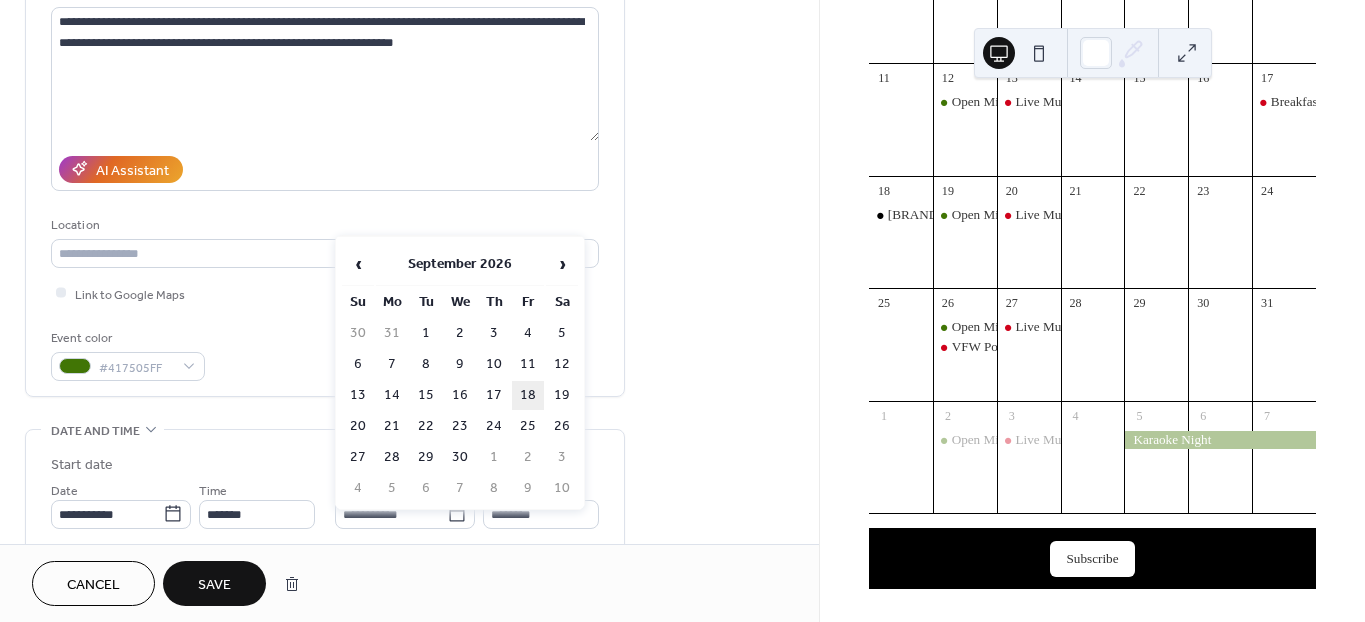 click on "18" at bounding box center [528, 395] 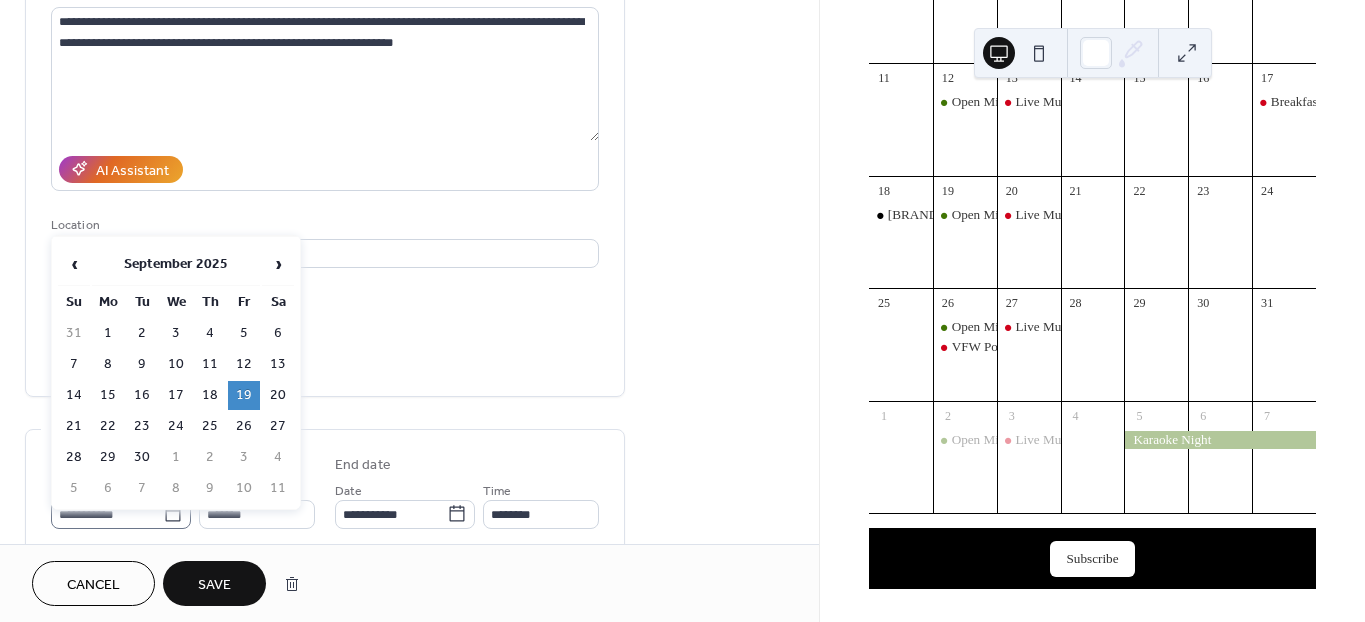 click on "**********" at bounding box center (121, 514) 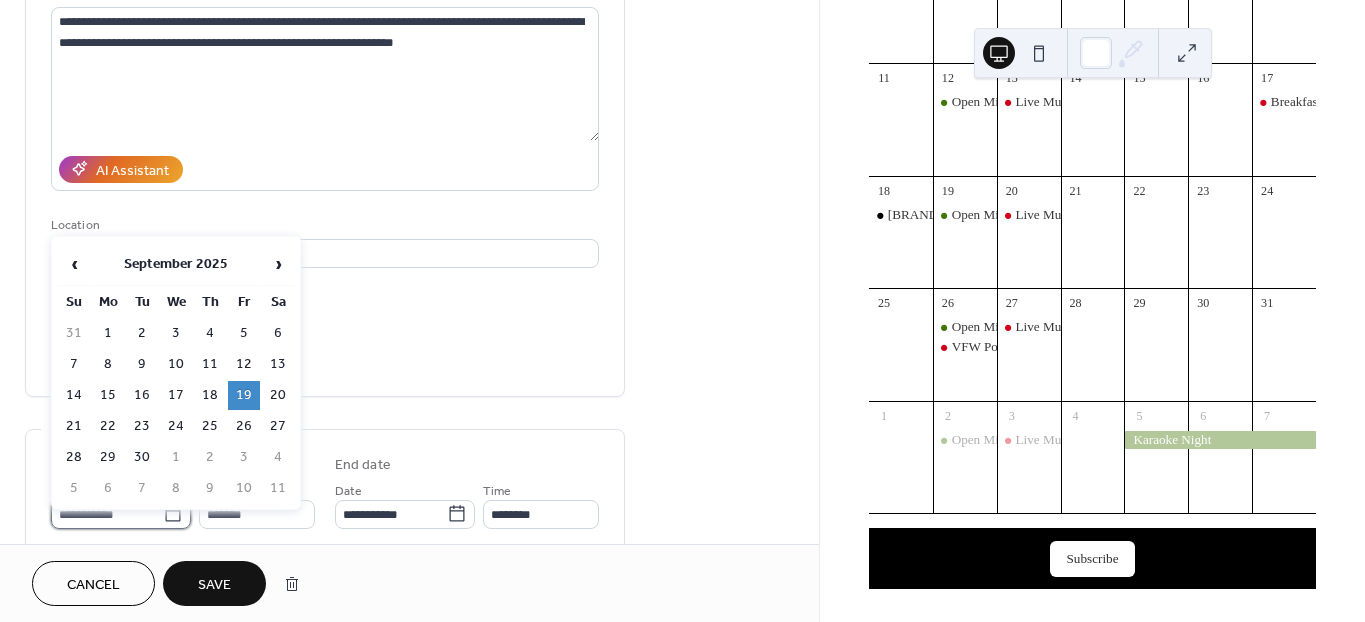click on "**********" at bounding box center [107, 514] 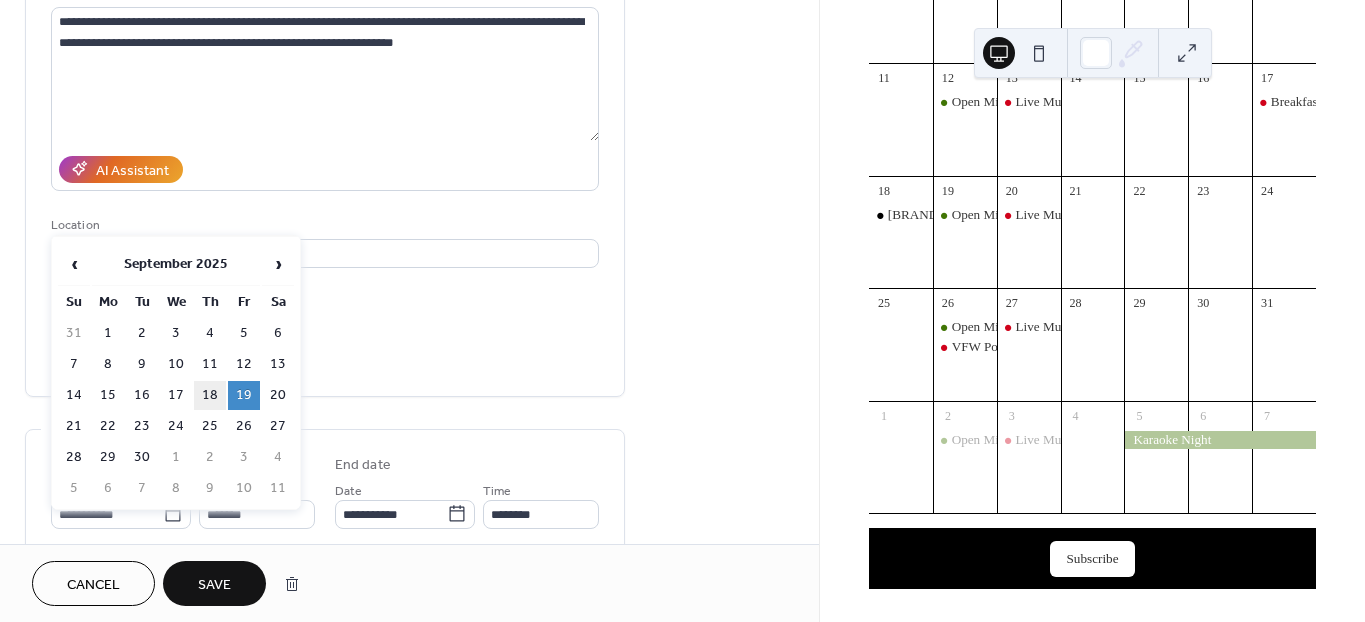 click on "18" at bounding box center [210, 395] 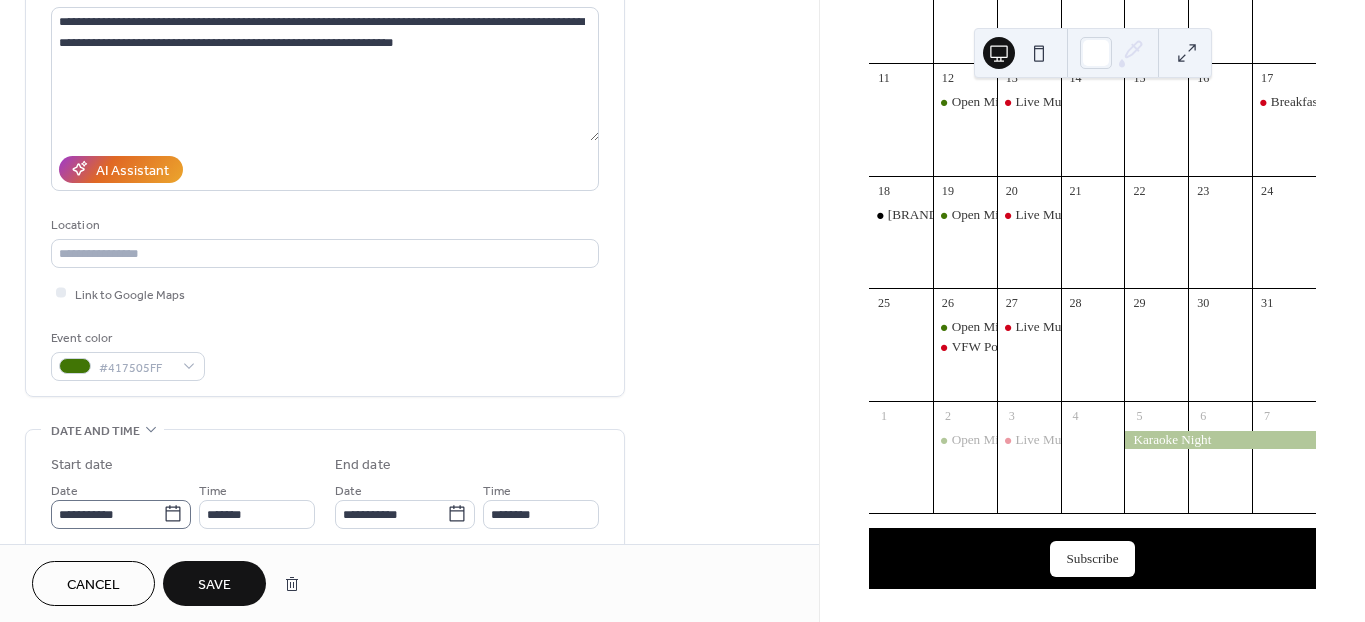 click 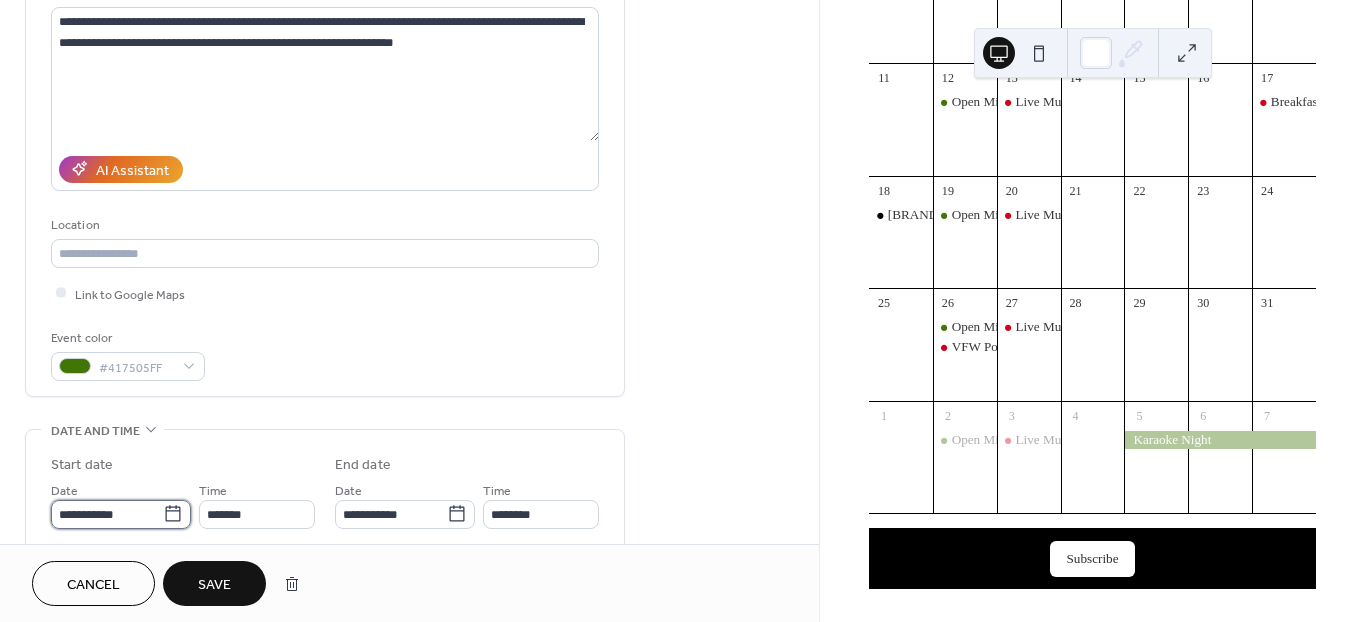 click on "**********" at bounding box center (107, 514) 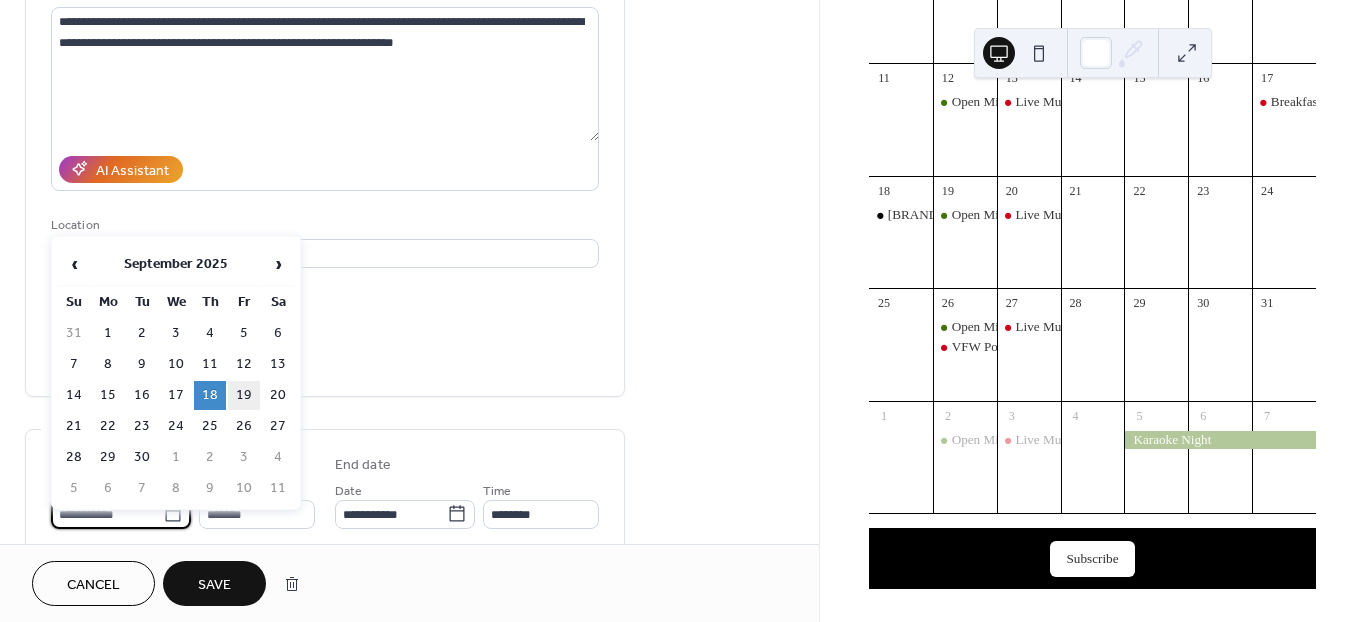 click on "19" at bounding box center [244, 395] 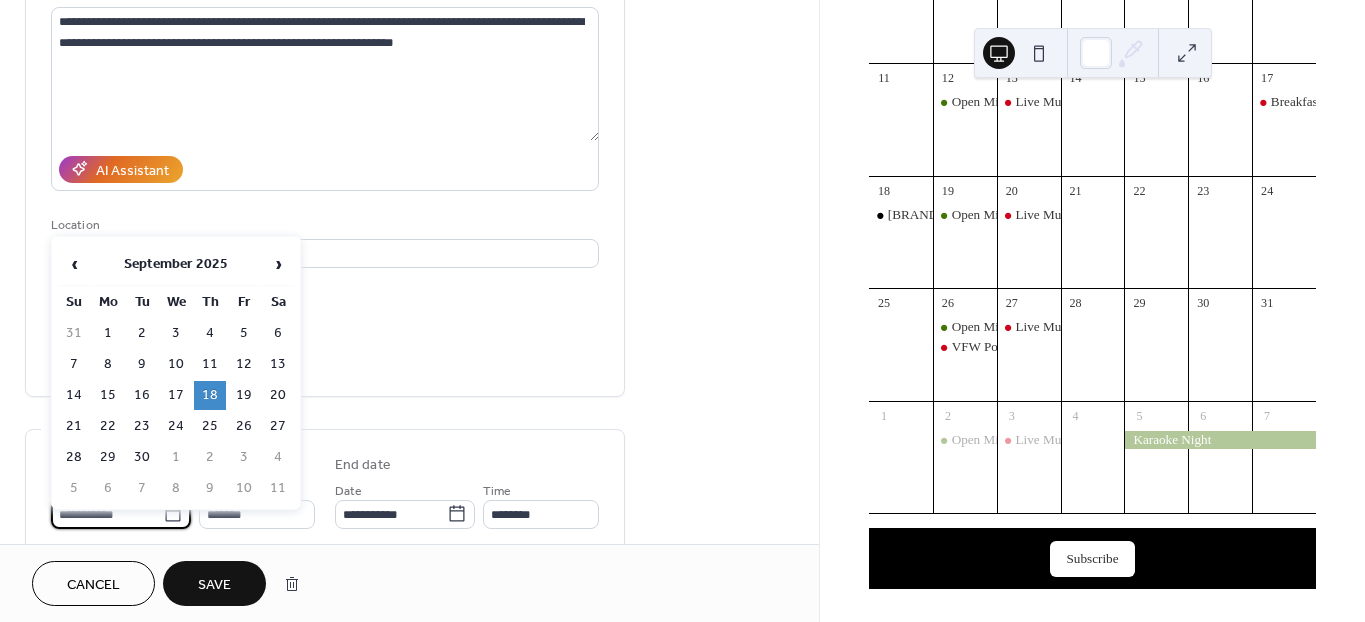 type on "**********" 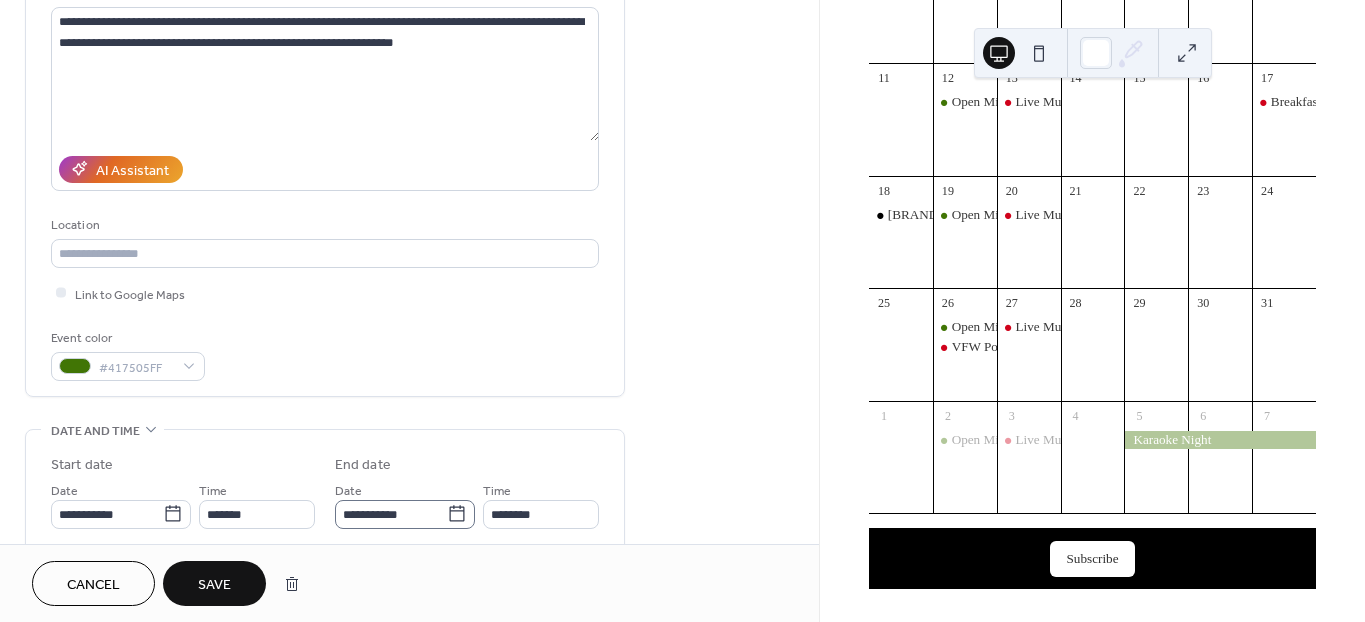 click 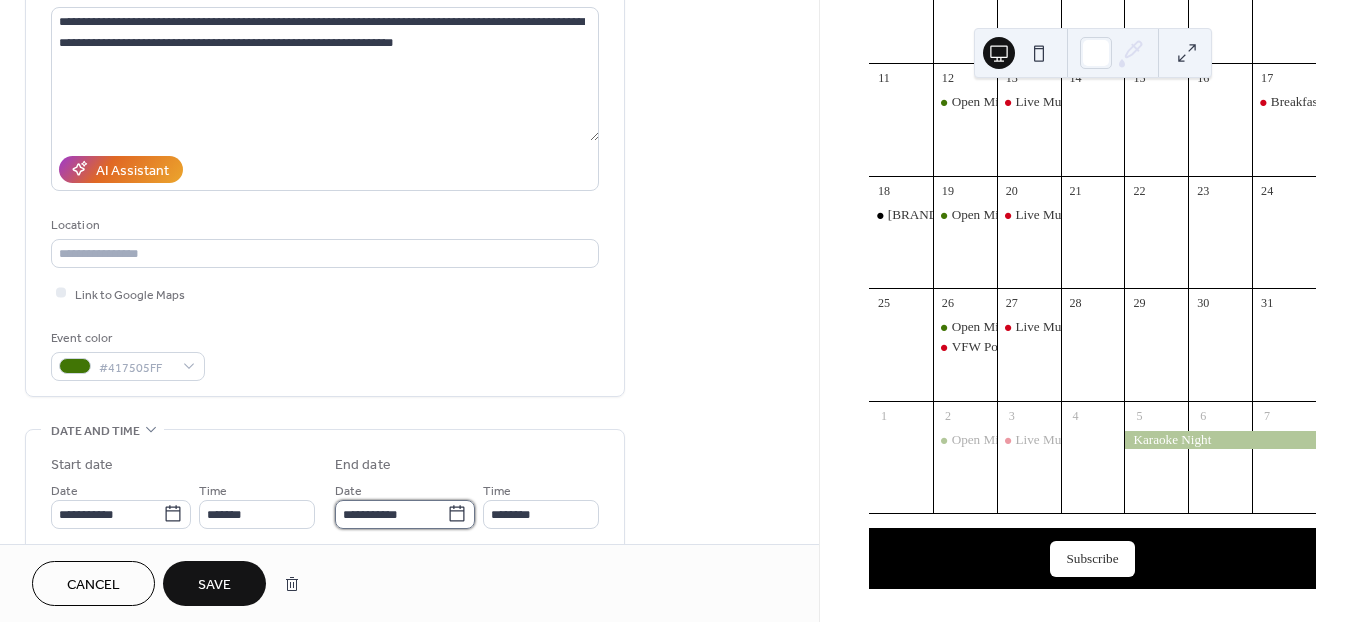 click on "**********" at bounding box center [391, 514] 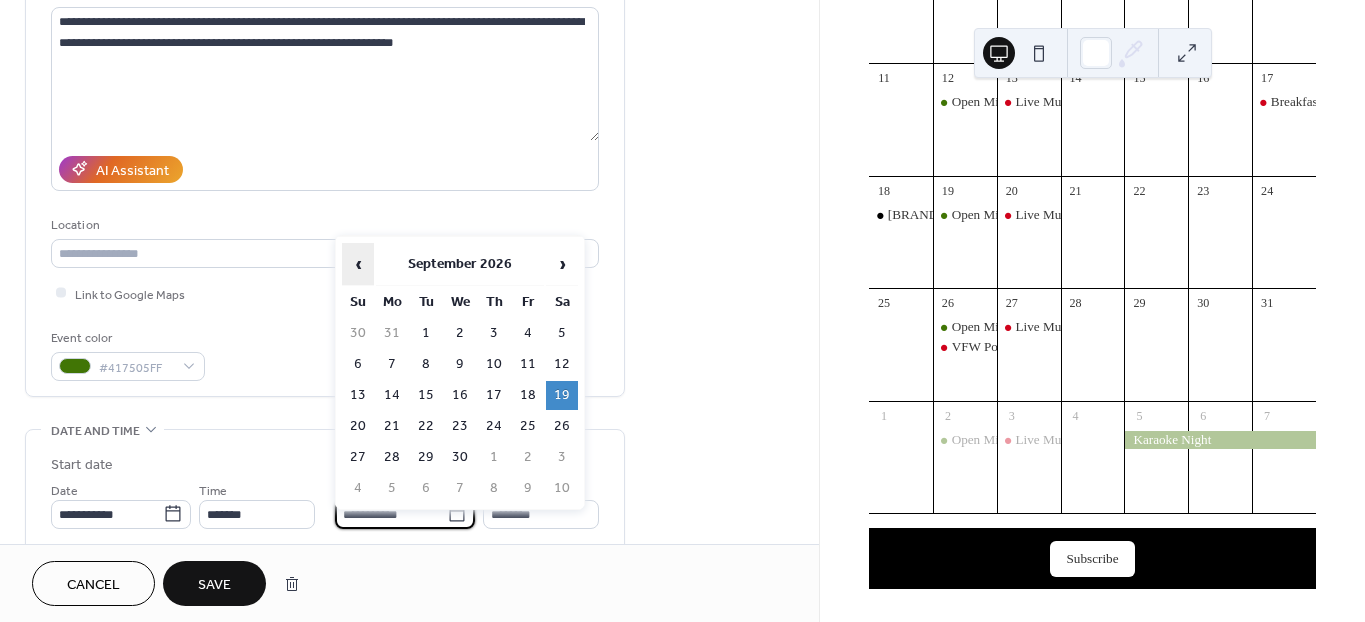 click on "‹" at bounding box center (358, 264) 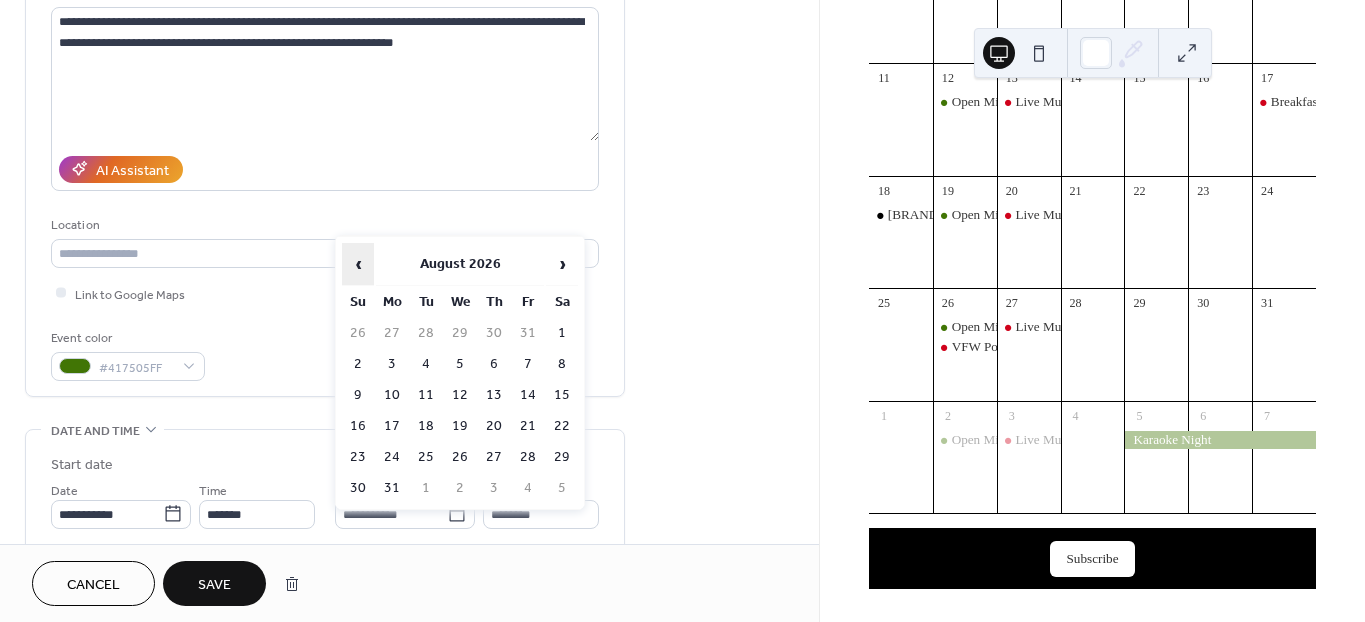 click on "‹" at bounding box center (358, 264) 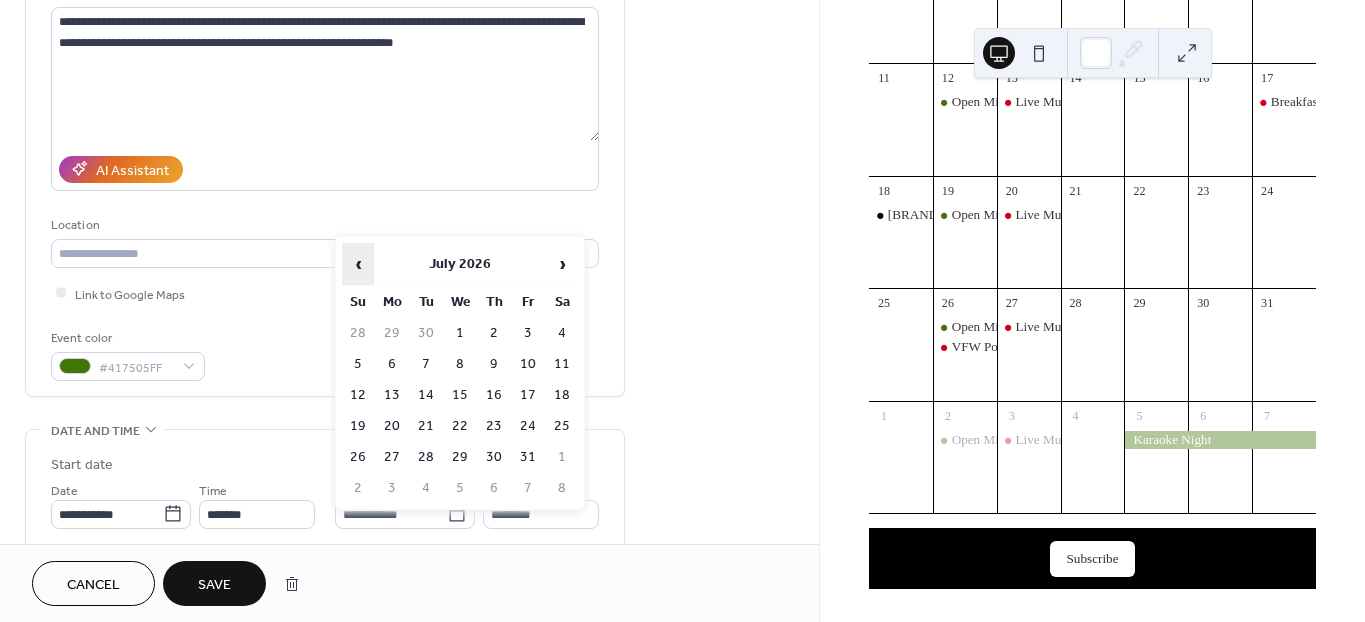 click on "‹" at bounding box center (358, 264) 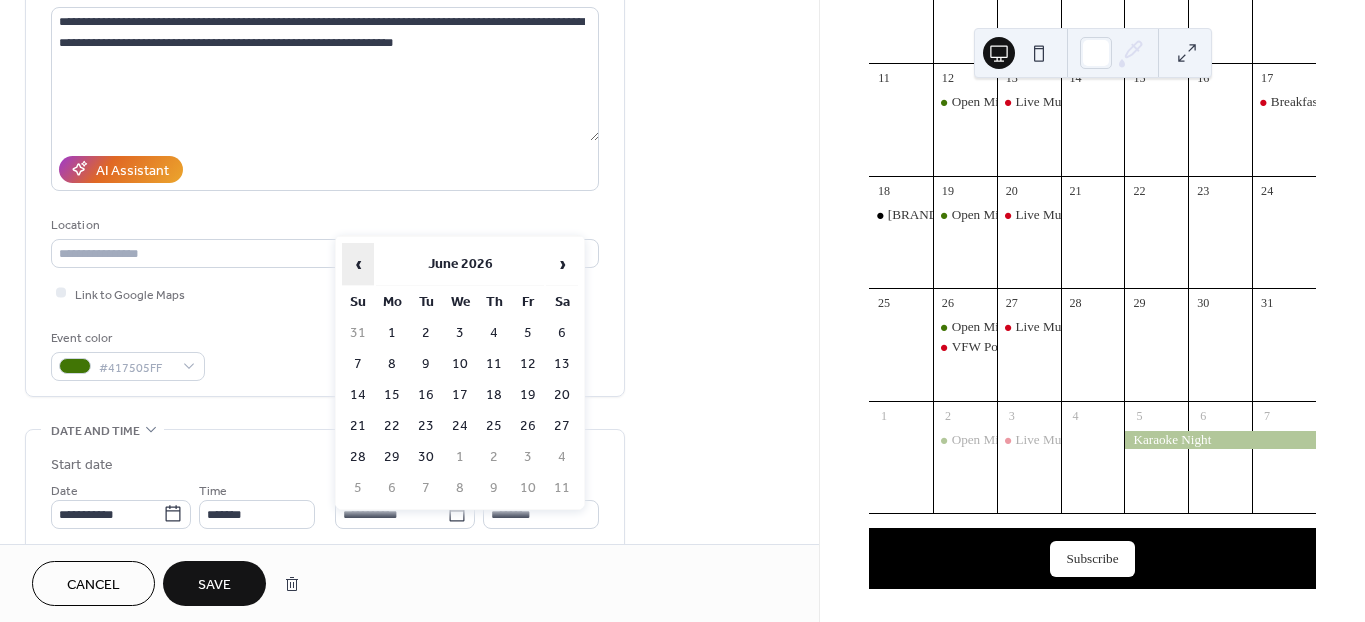 click on "‹" at bounding box center (358, 264) 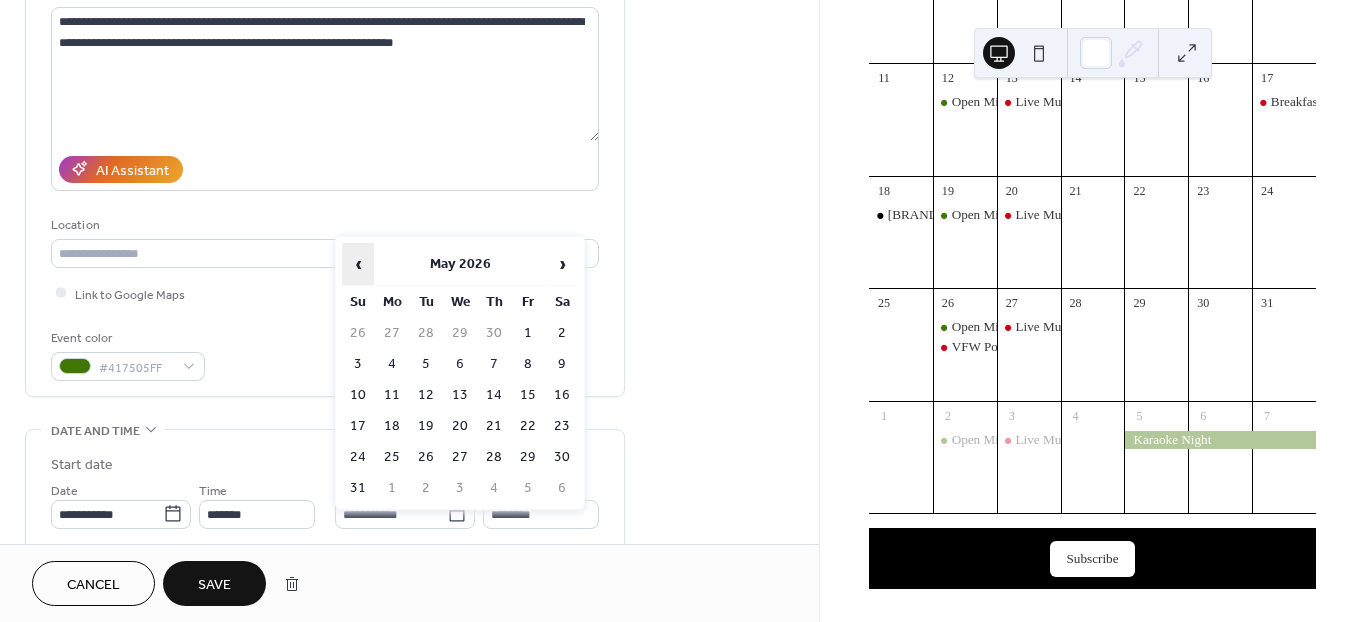 click on "‹" at bounding box center [358, 264] 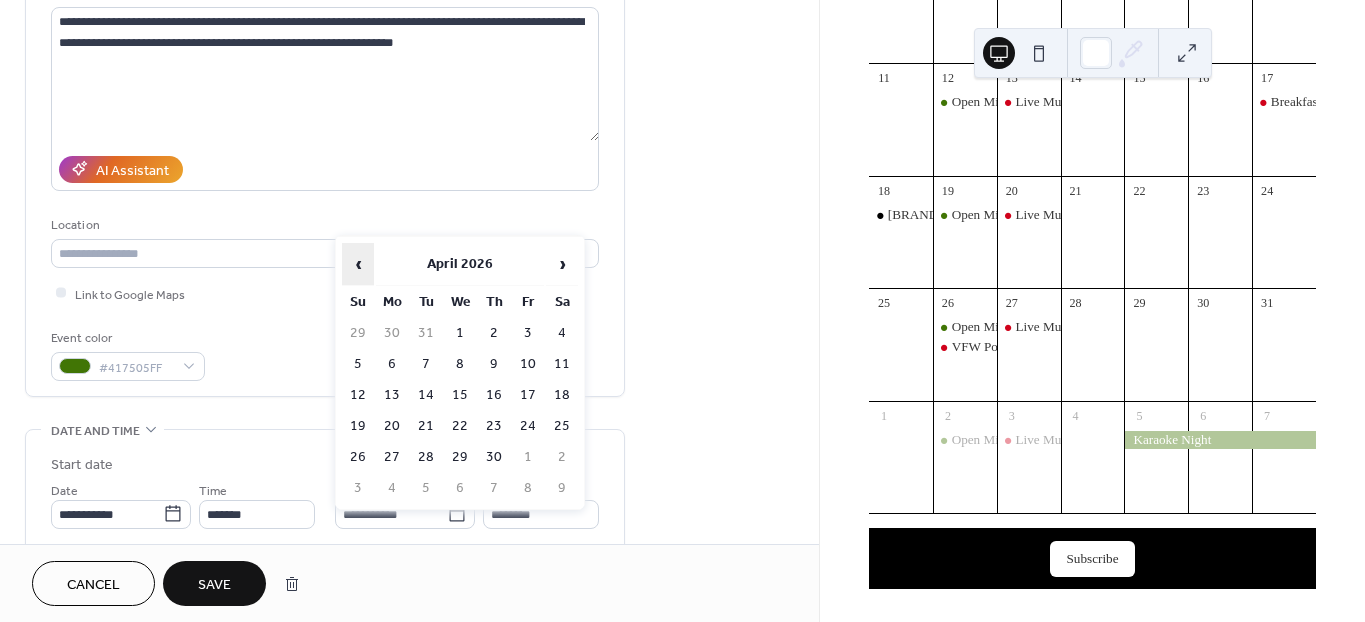 click on "‹" at bounding box center (358, 264) 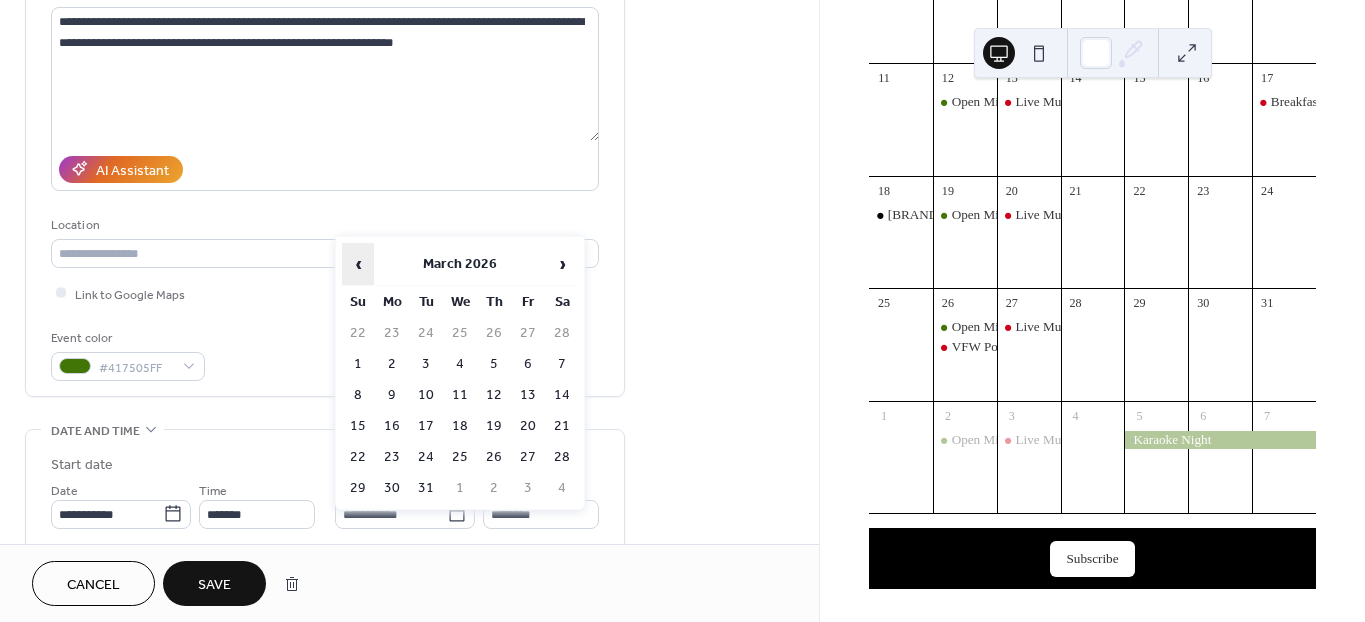click on "‹" at bounding box center (358, 264) 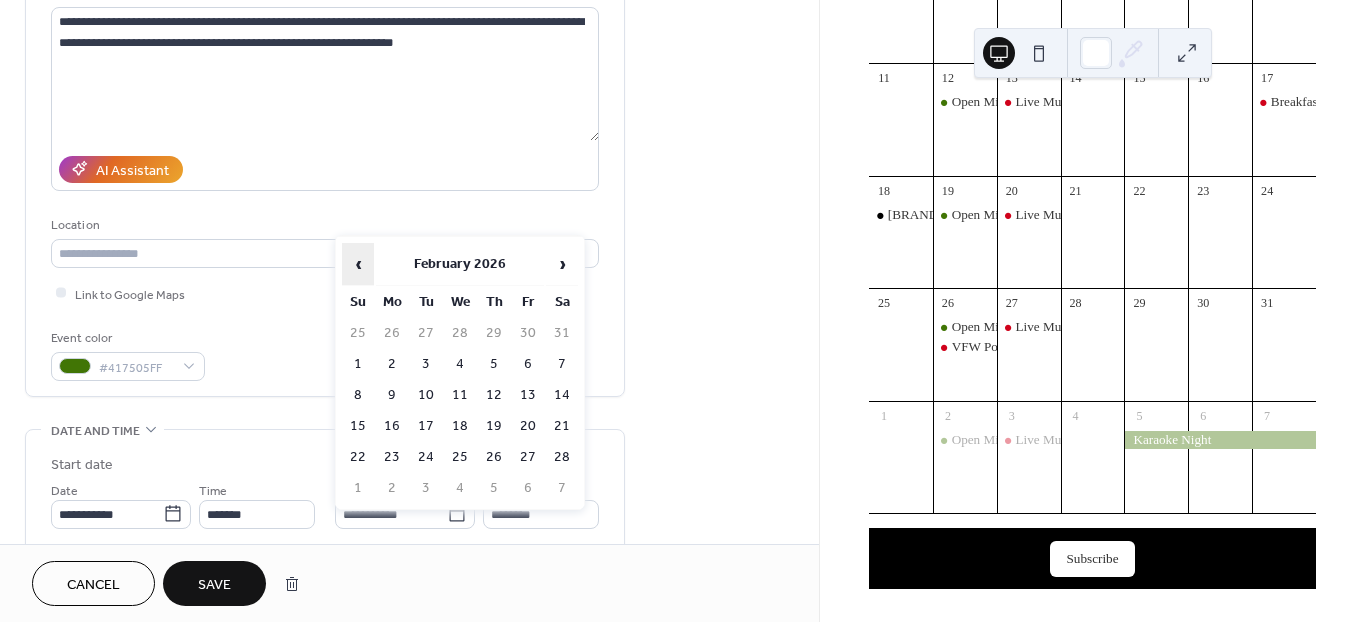 click on "‹" at bounding box center [358, 264] 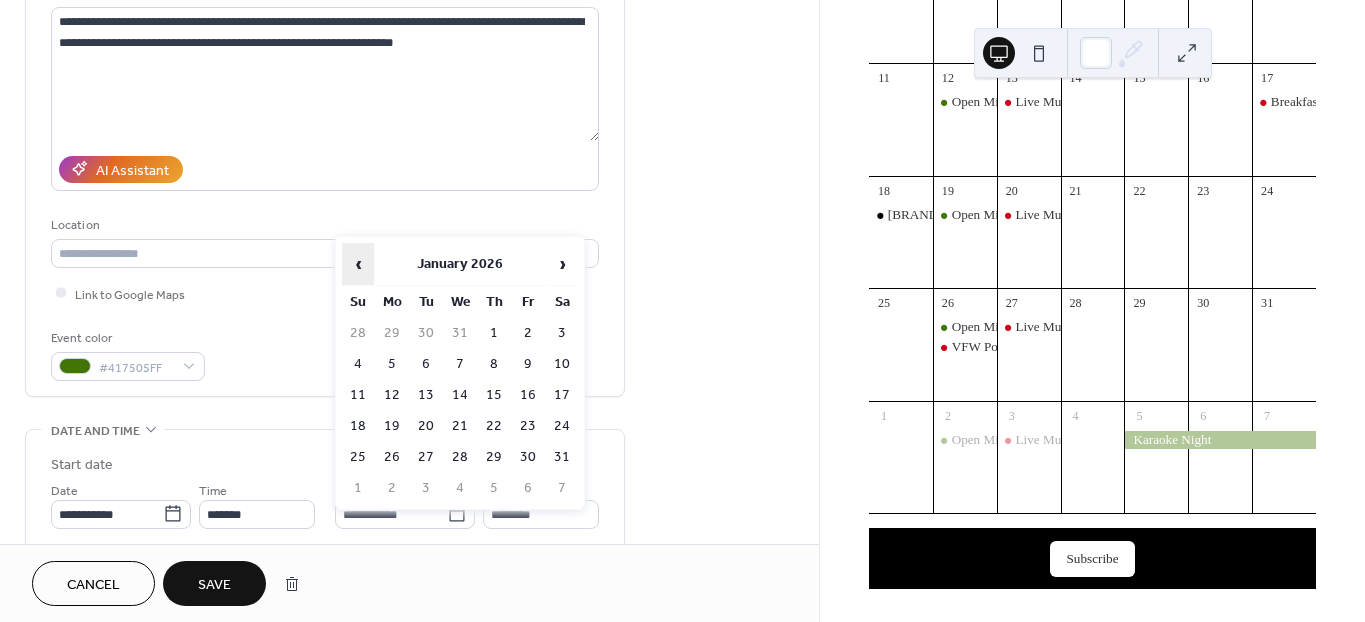 click on "‹" at bounding box center (358, 264) 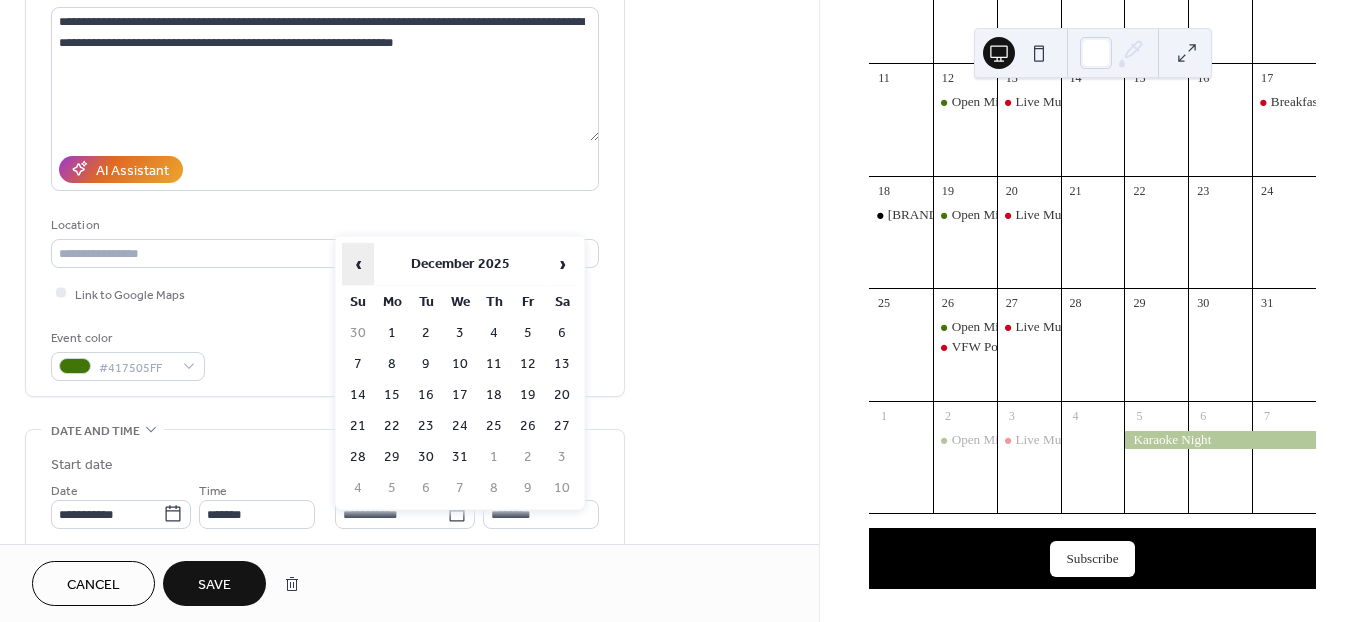 click on "‹" at bounding box center (358, 264) 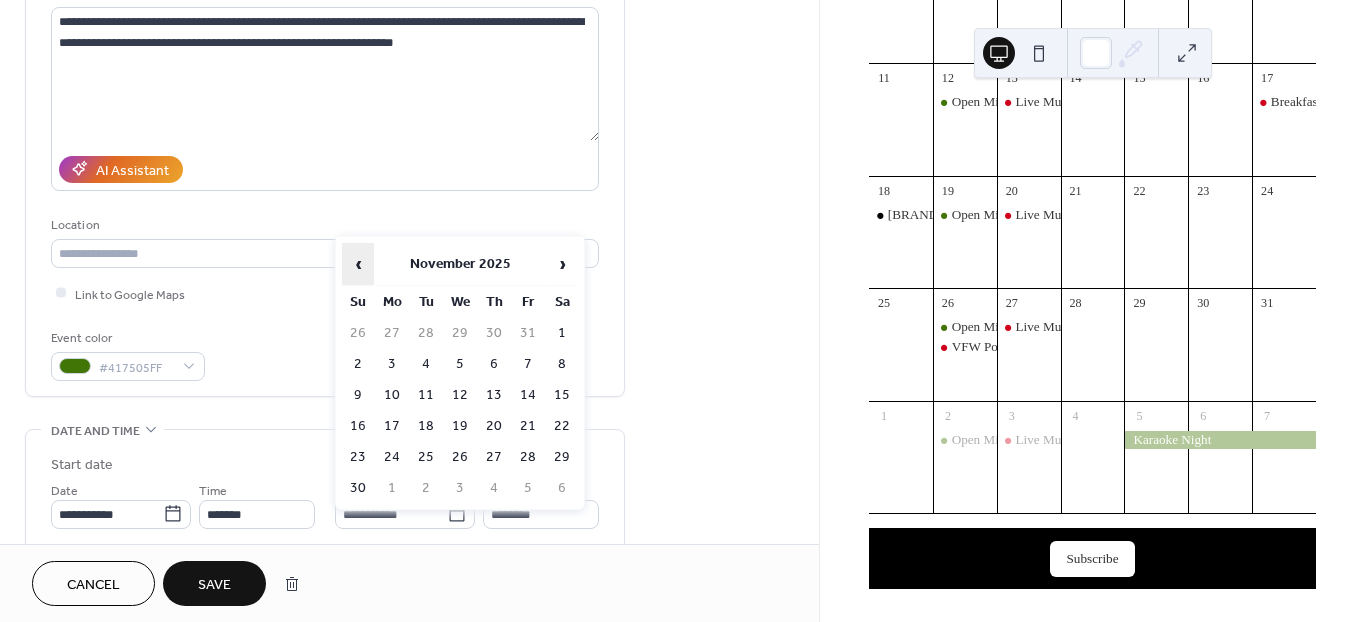 click on "‹" at bounding box center [358, 264] 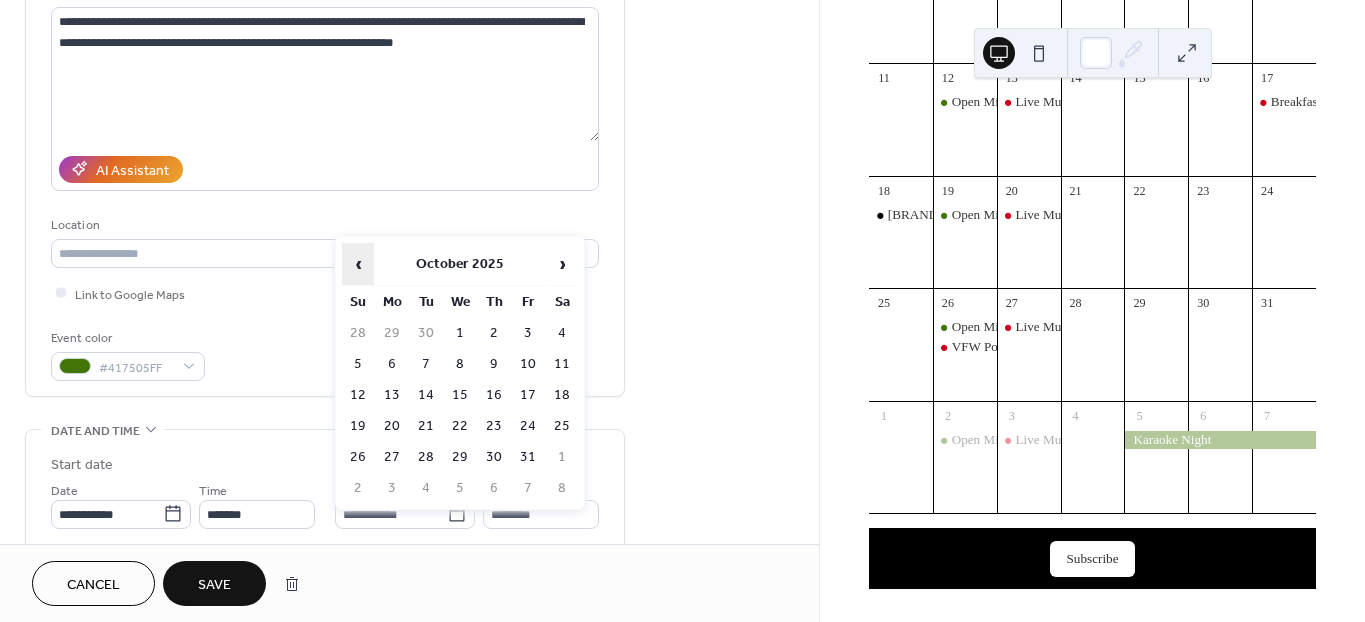 click on "‹" at bounding box center [358, 264] 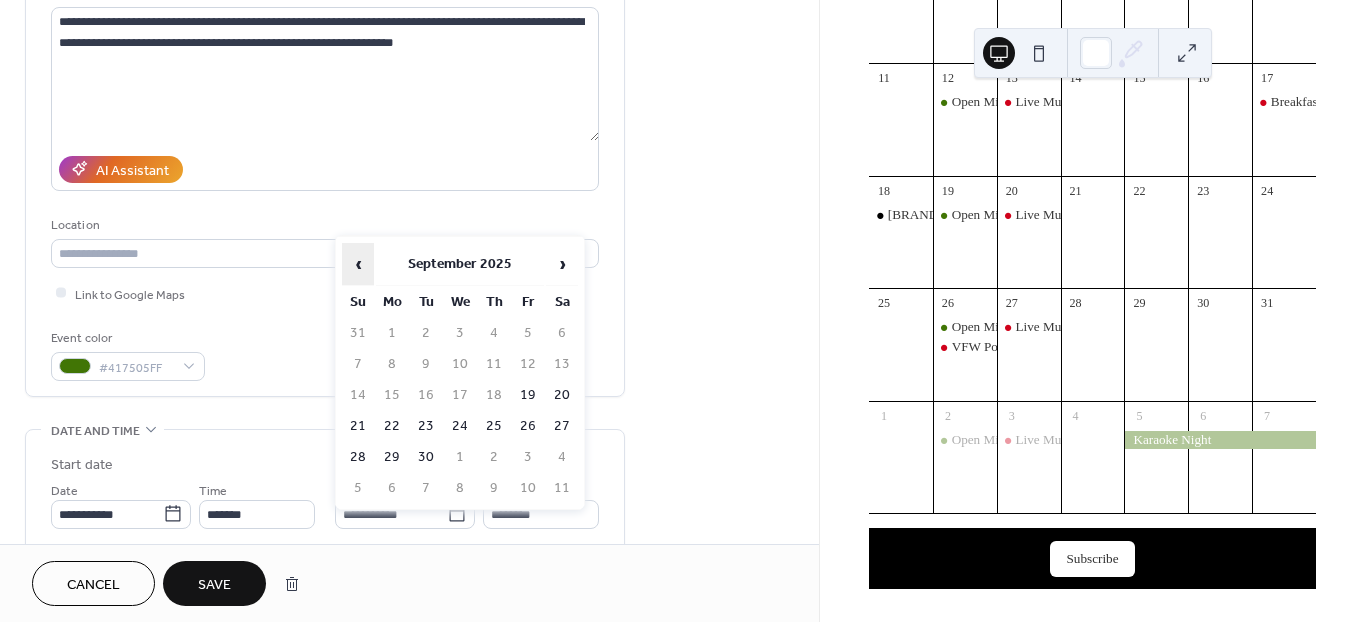 click on "‹" at bounding box center [358, 264] 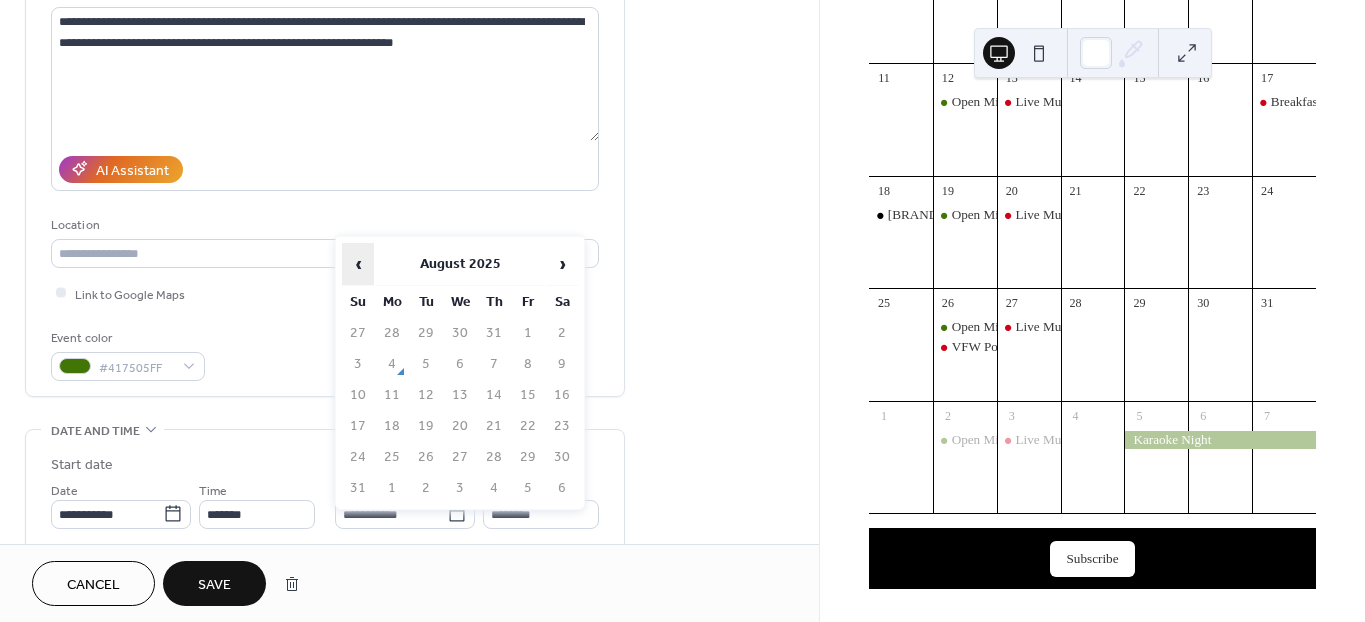 click on "‹" at bounding box center (358, 264) 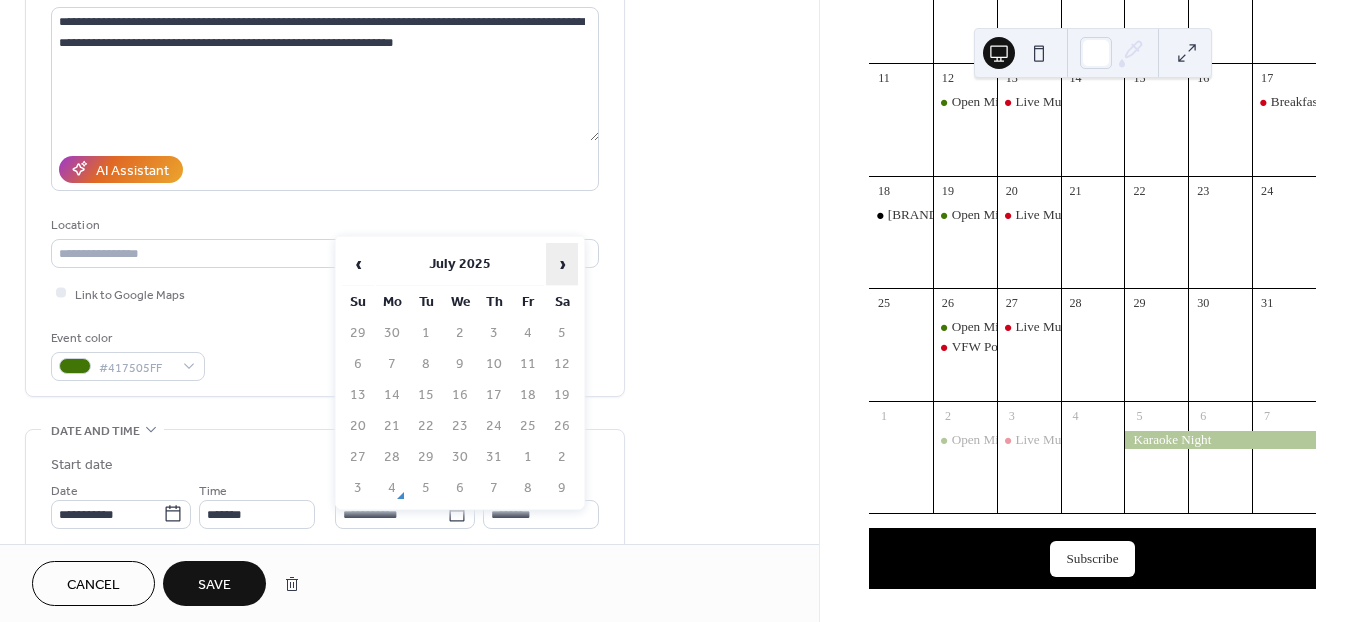 click on "›" at bounding box center (562, 264) 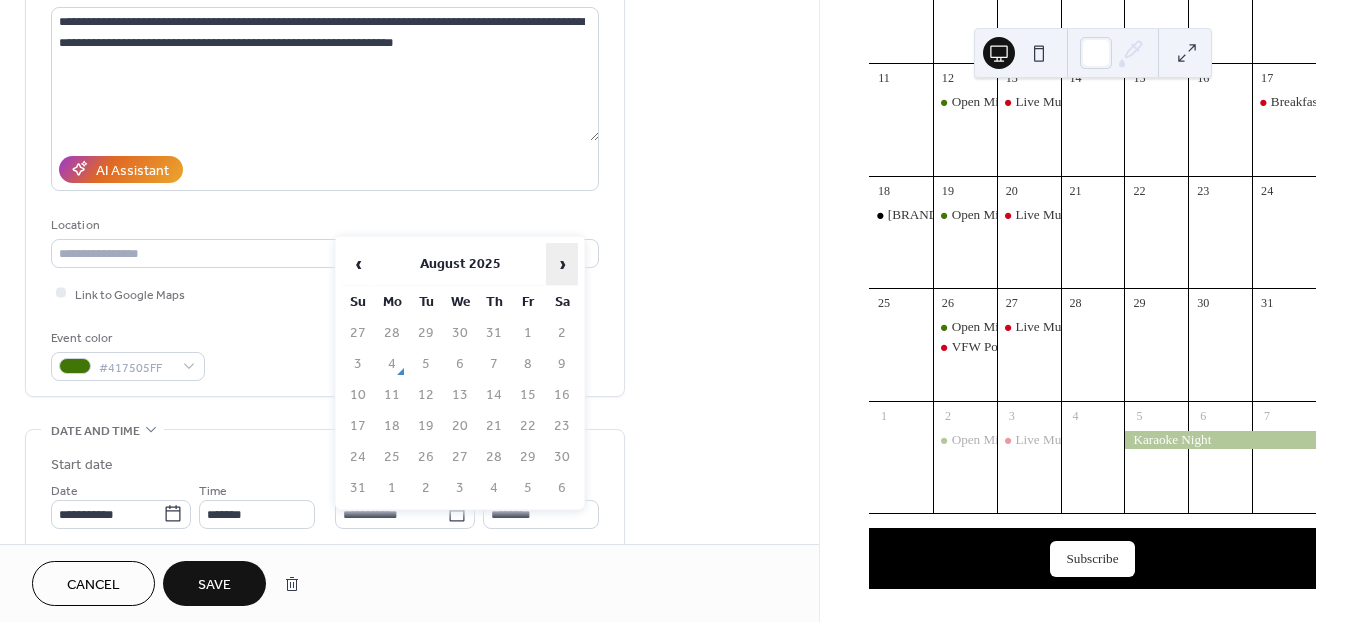 click on "›" at bounding box center [562, 264] 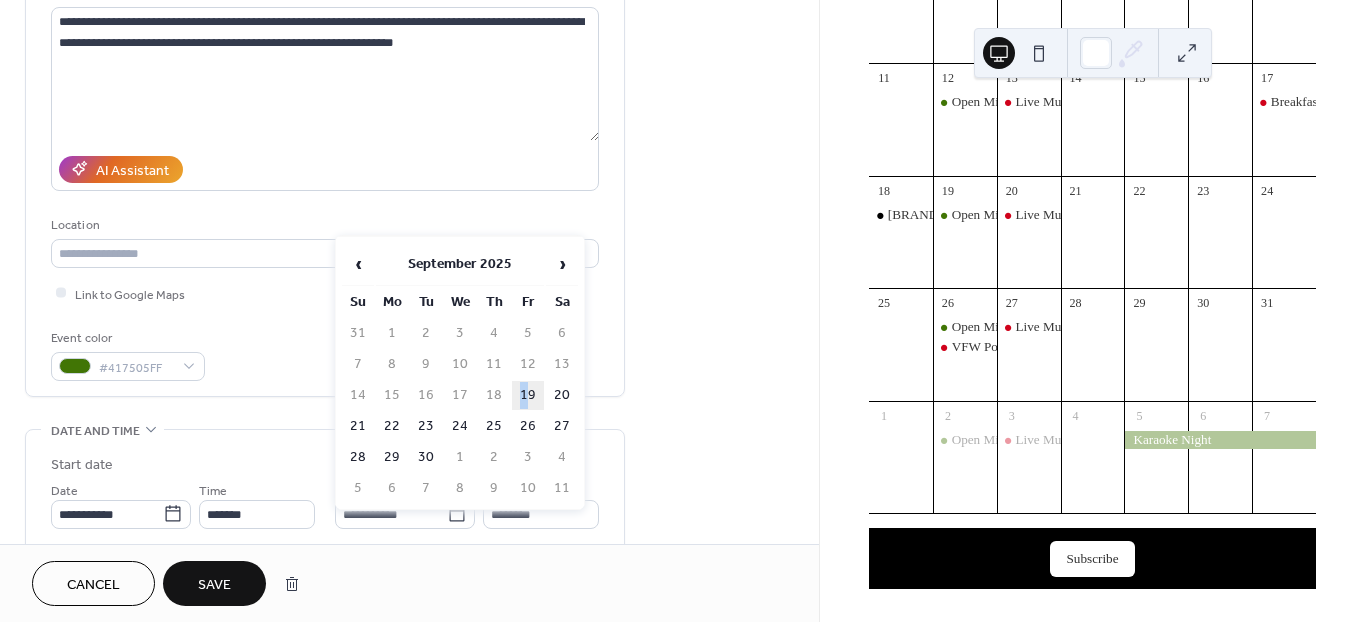click on "19" at bounding box center [528, 395] 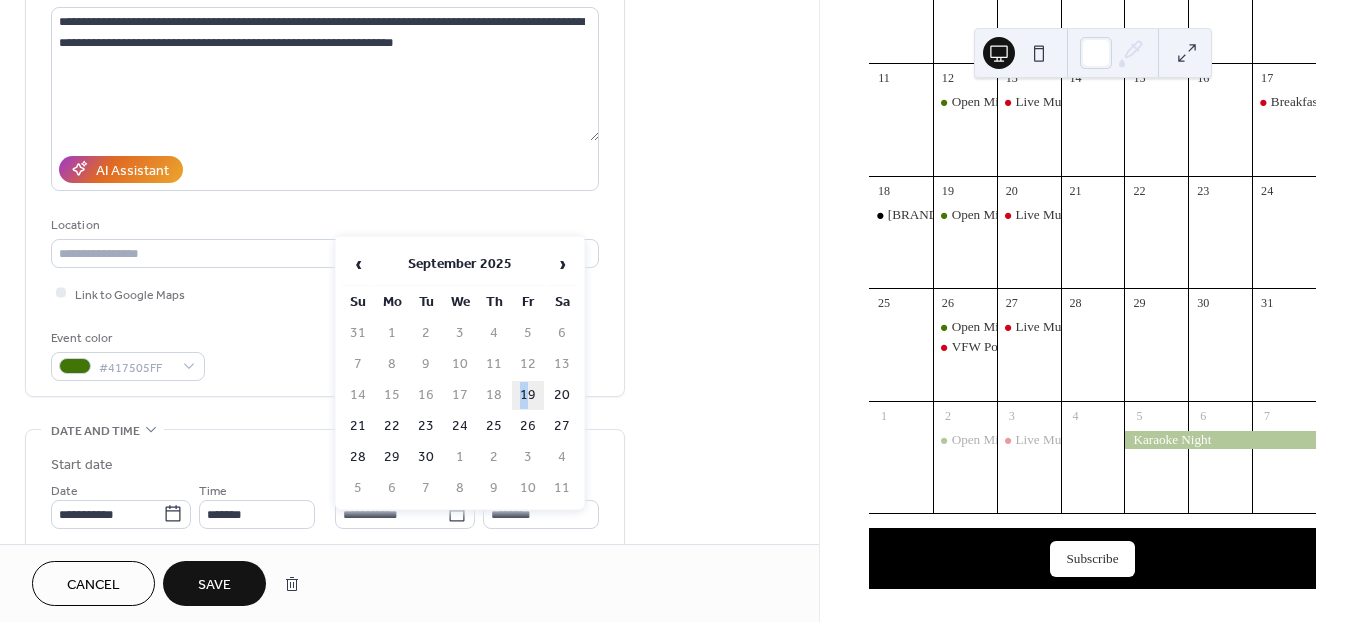 type on "**********" 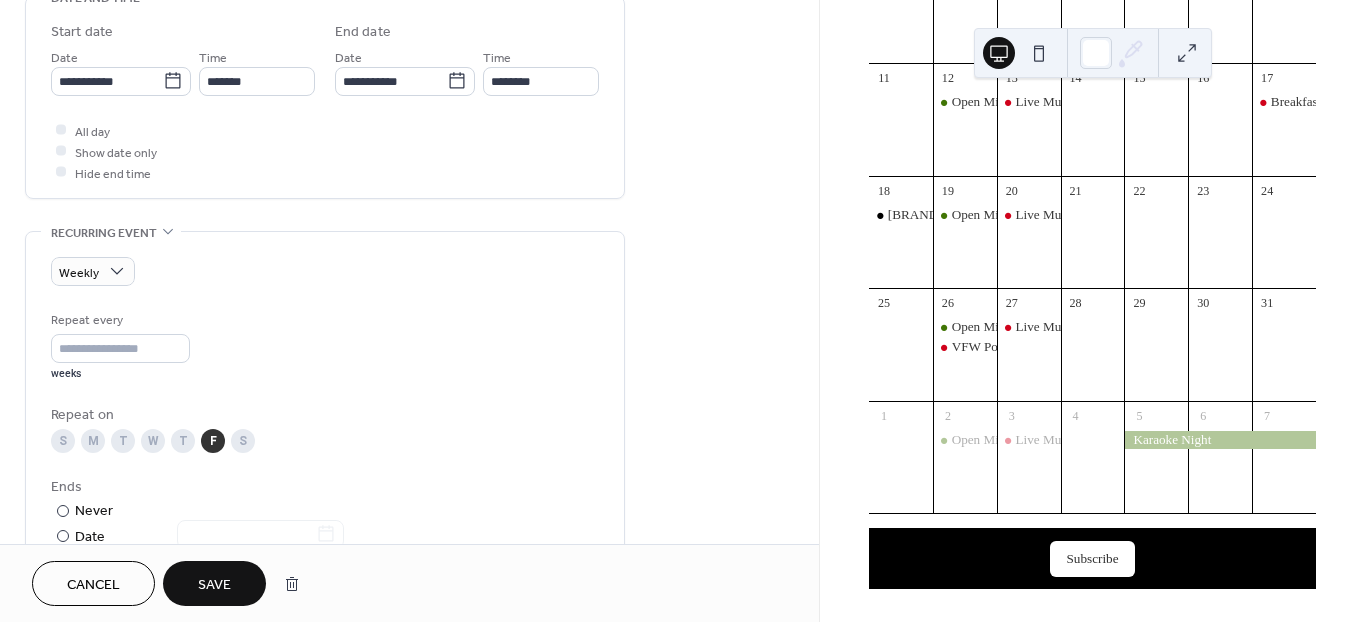 scroll, scrollTop: 666, scrollLeft: 0, axis: vertical 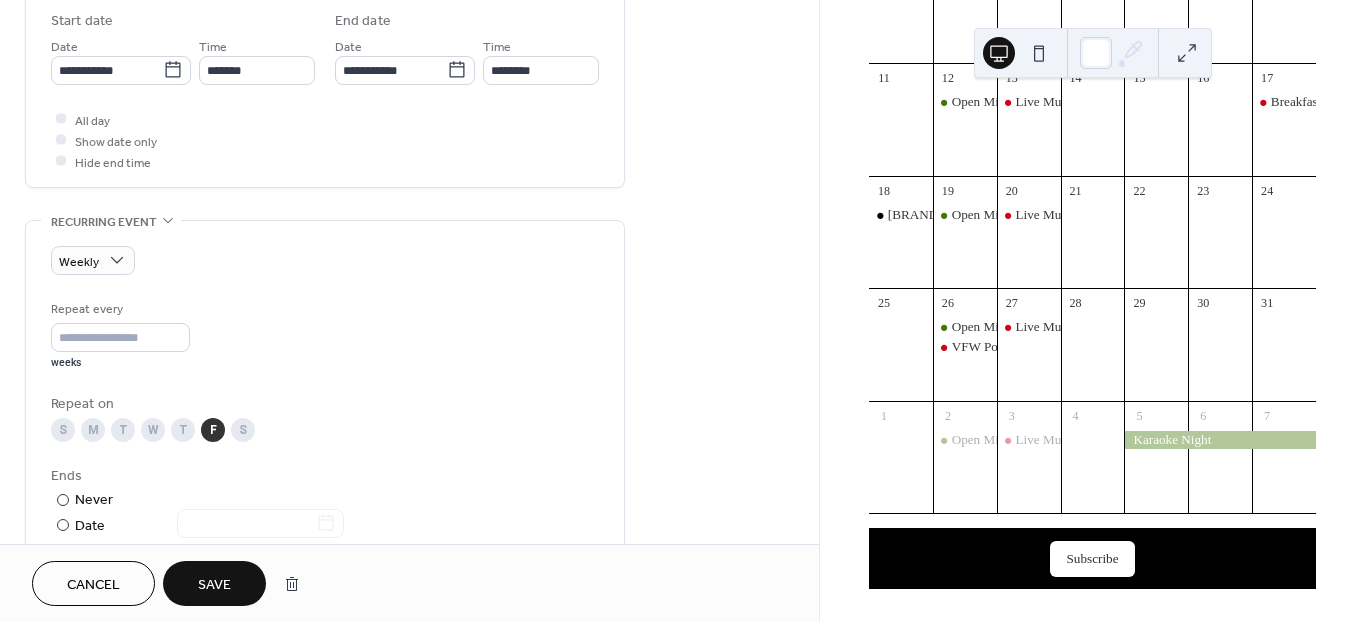 click on "Save" at bounding box center [214, 585] 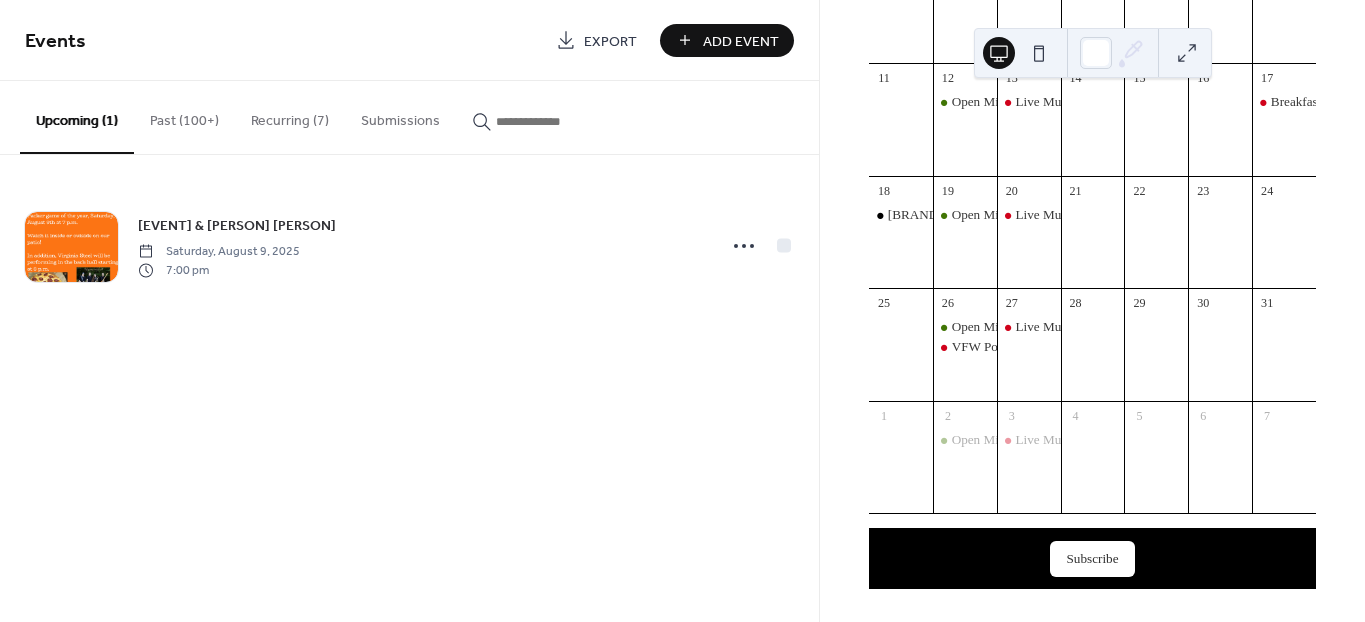 click on "Recurring (7)" at bounding box center [290, 116] 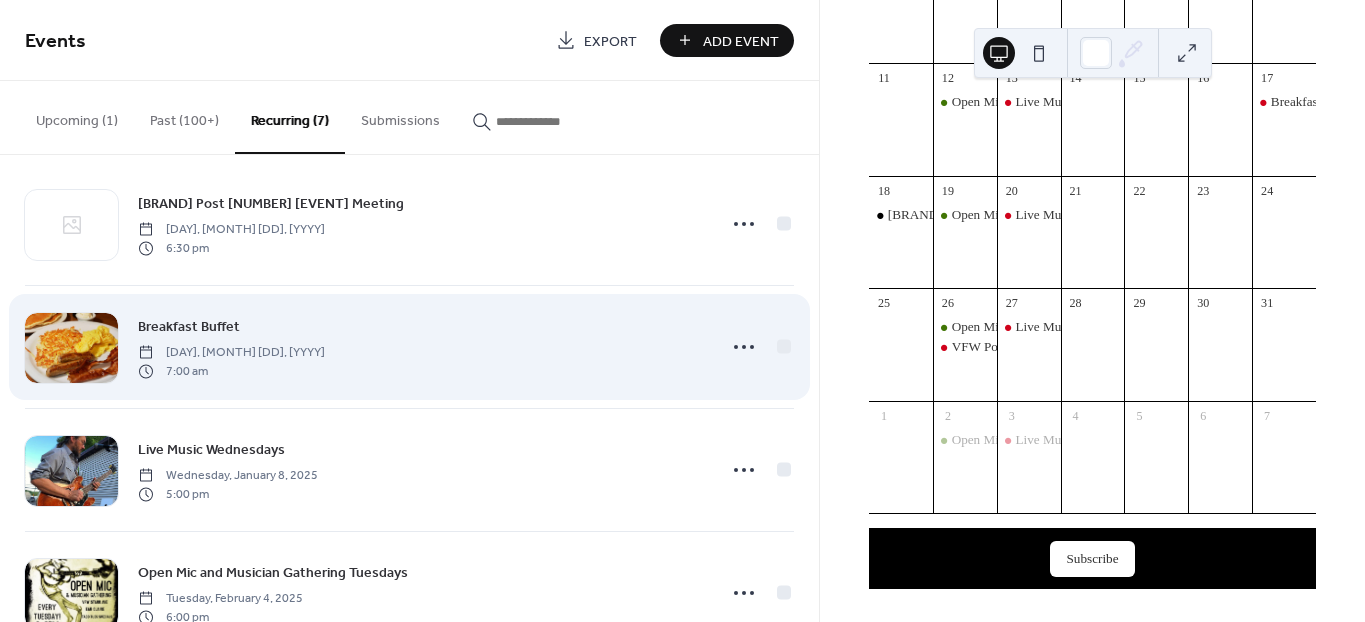 scroll, scrollTop: 0, scrollLeft: 0, axis: both 